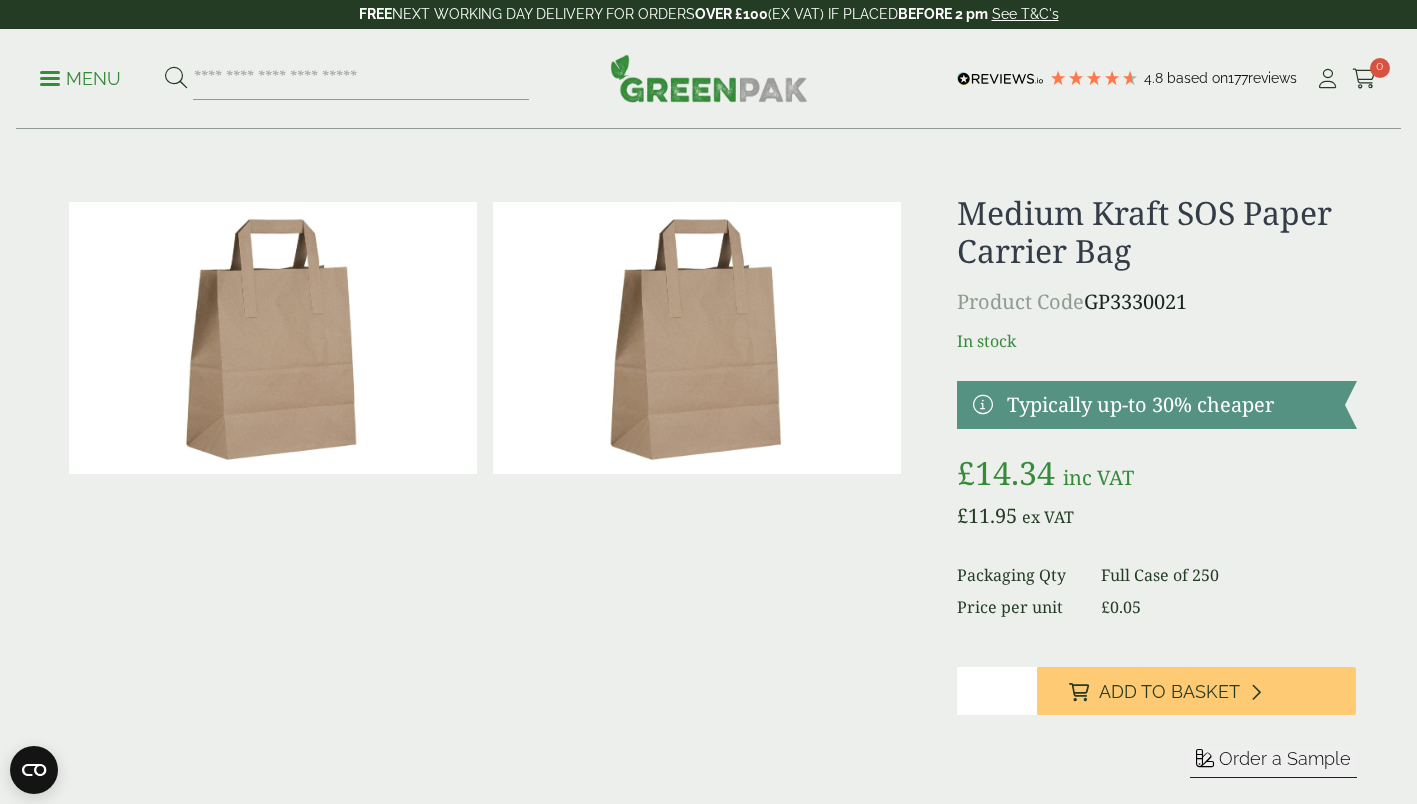 scroll, scrollTop: 0, scrollLeft: 0, axis: both 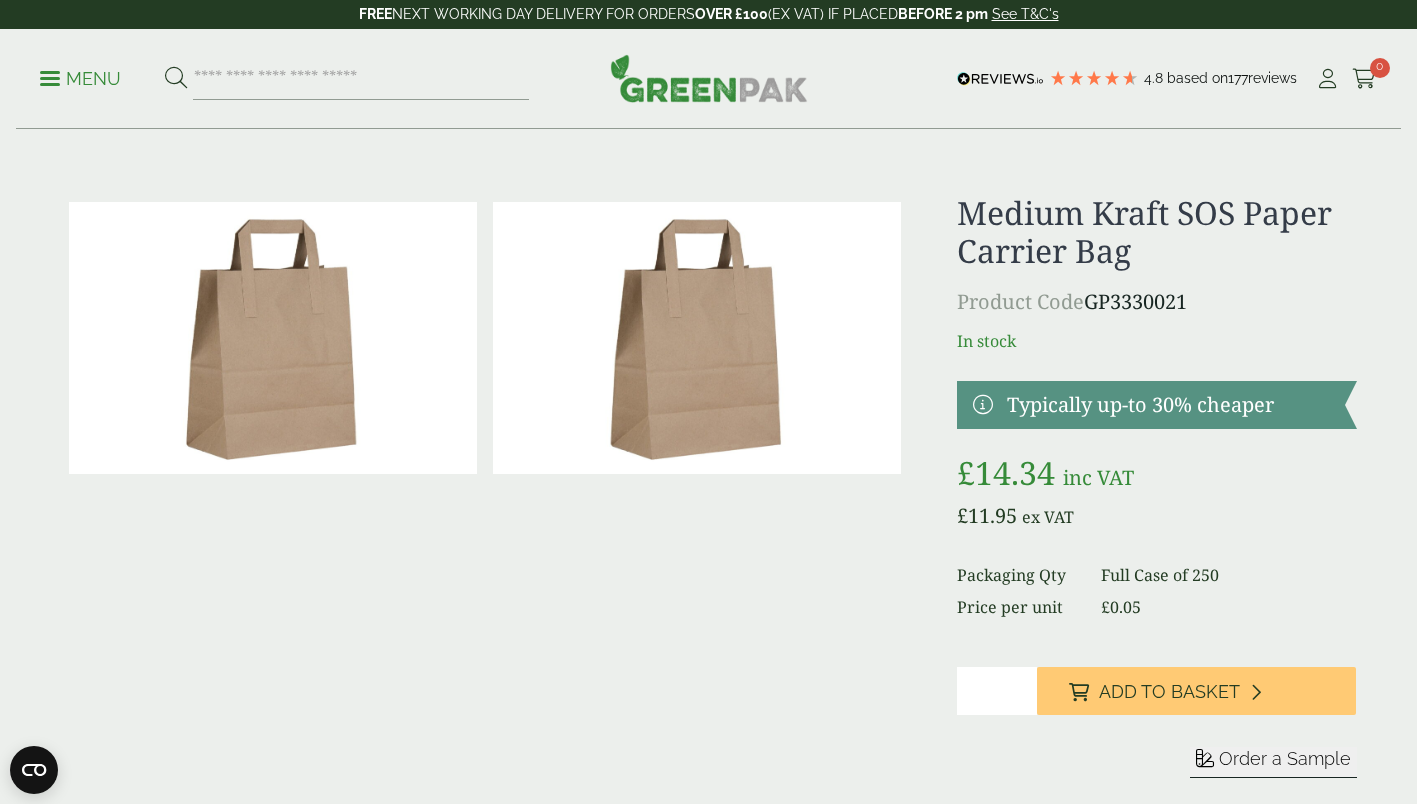 click at bounding box center [697, 338] 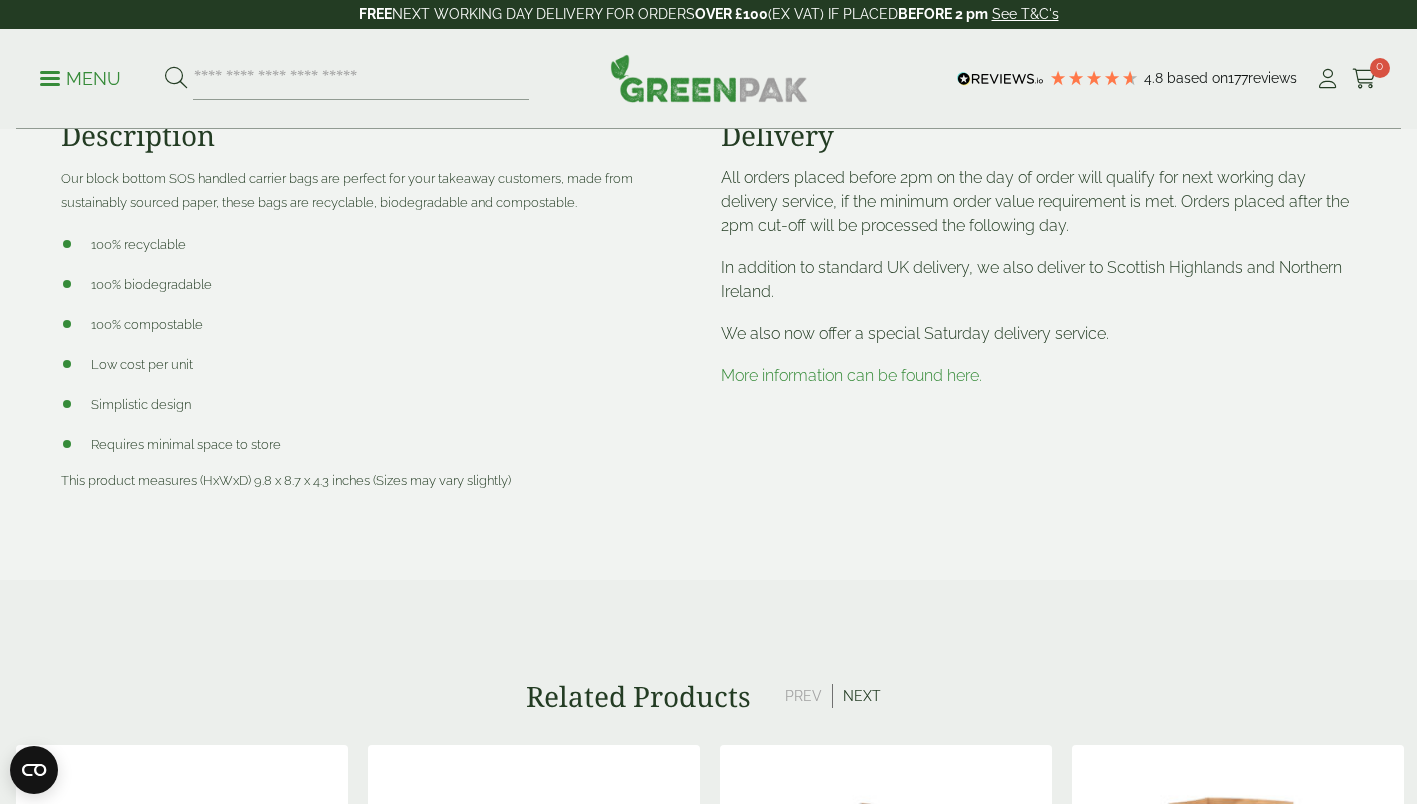 scroll, scrollTop: 846, scrollLeft: 0, axis: vertical 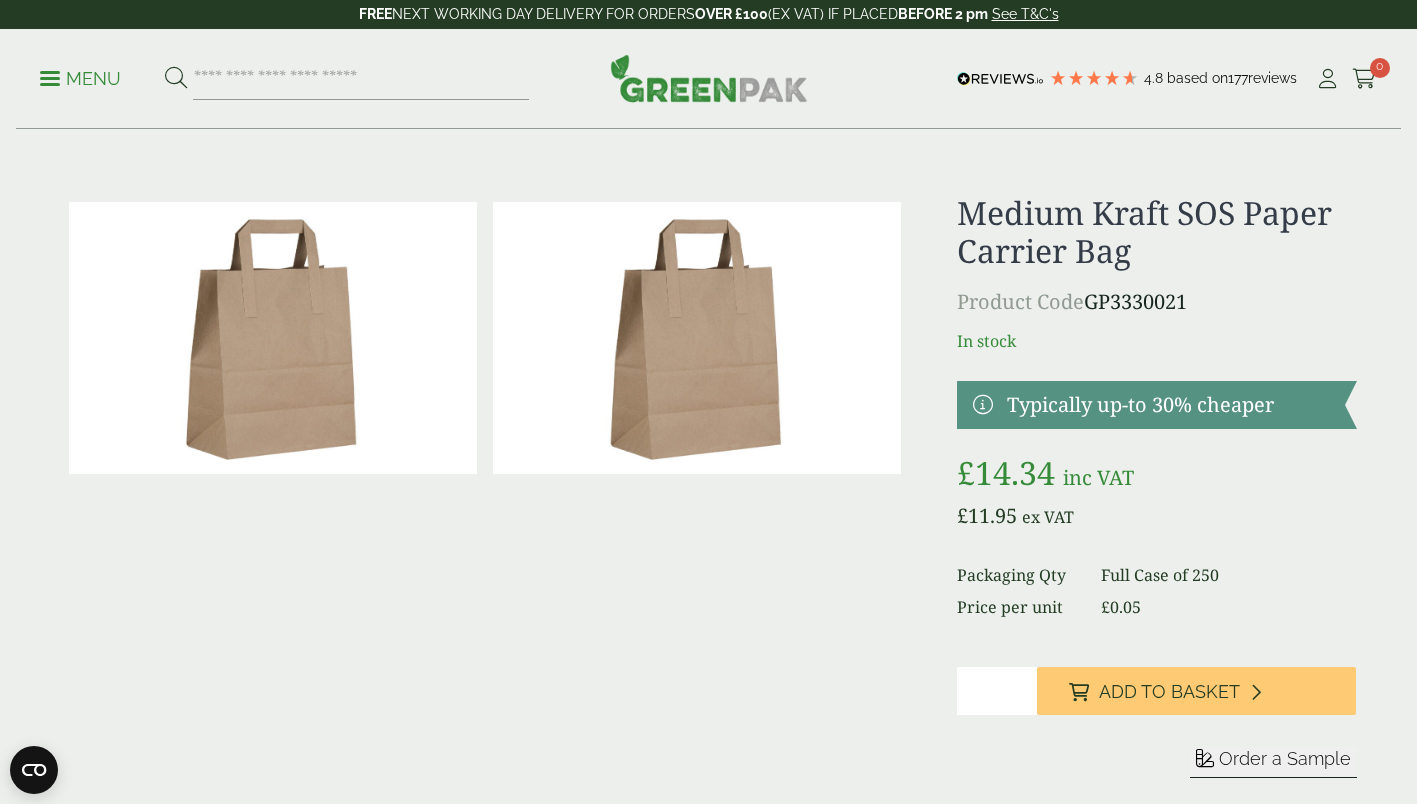 click at bounding box center [50, 78] 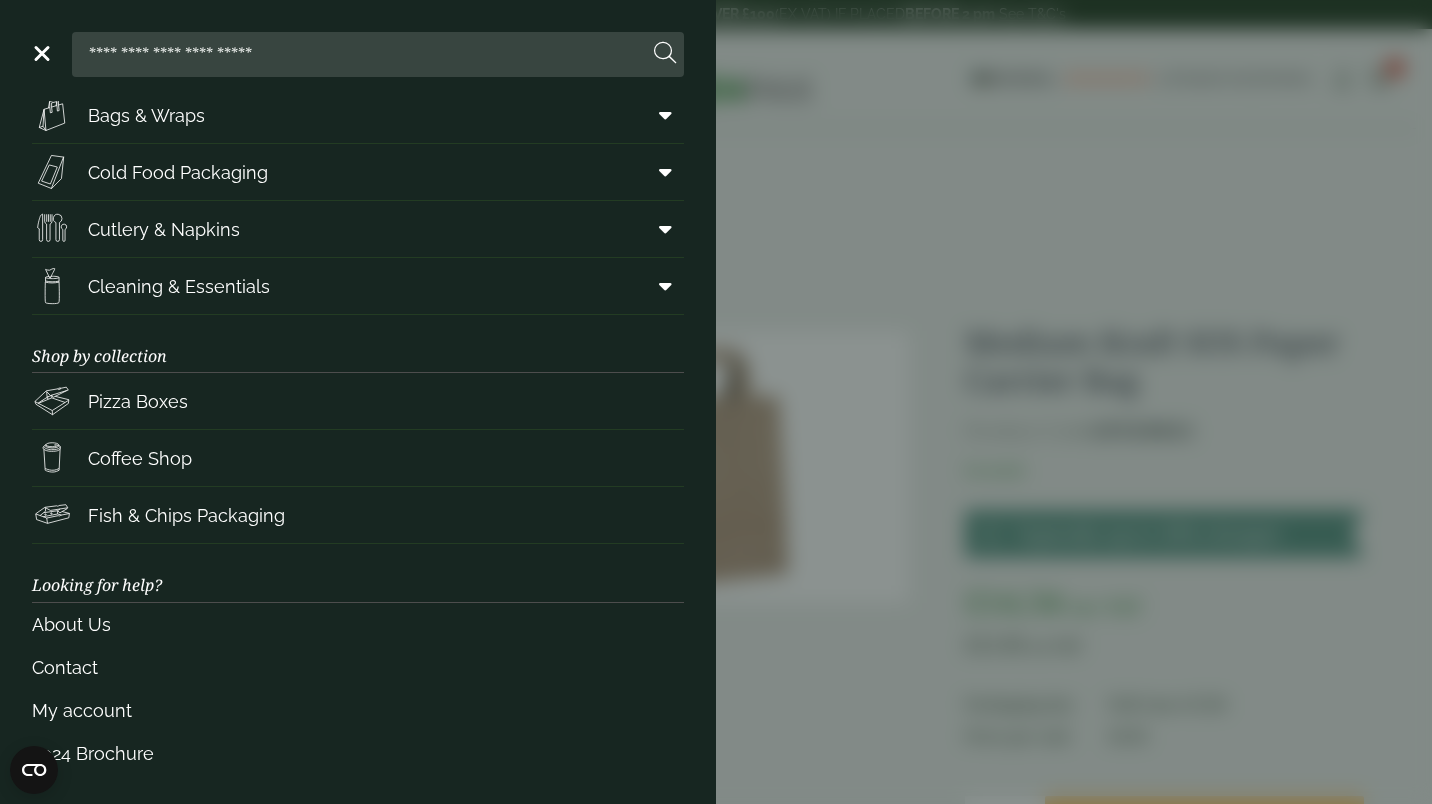 scroll, scrollTop: 188, scrollLeft: 0, axis: vertical 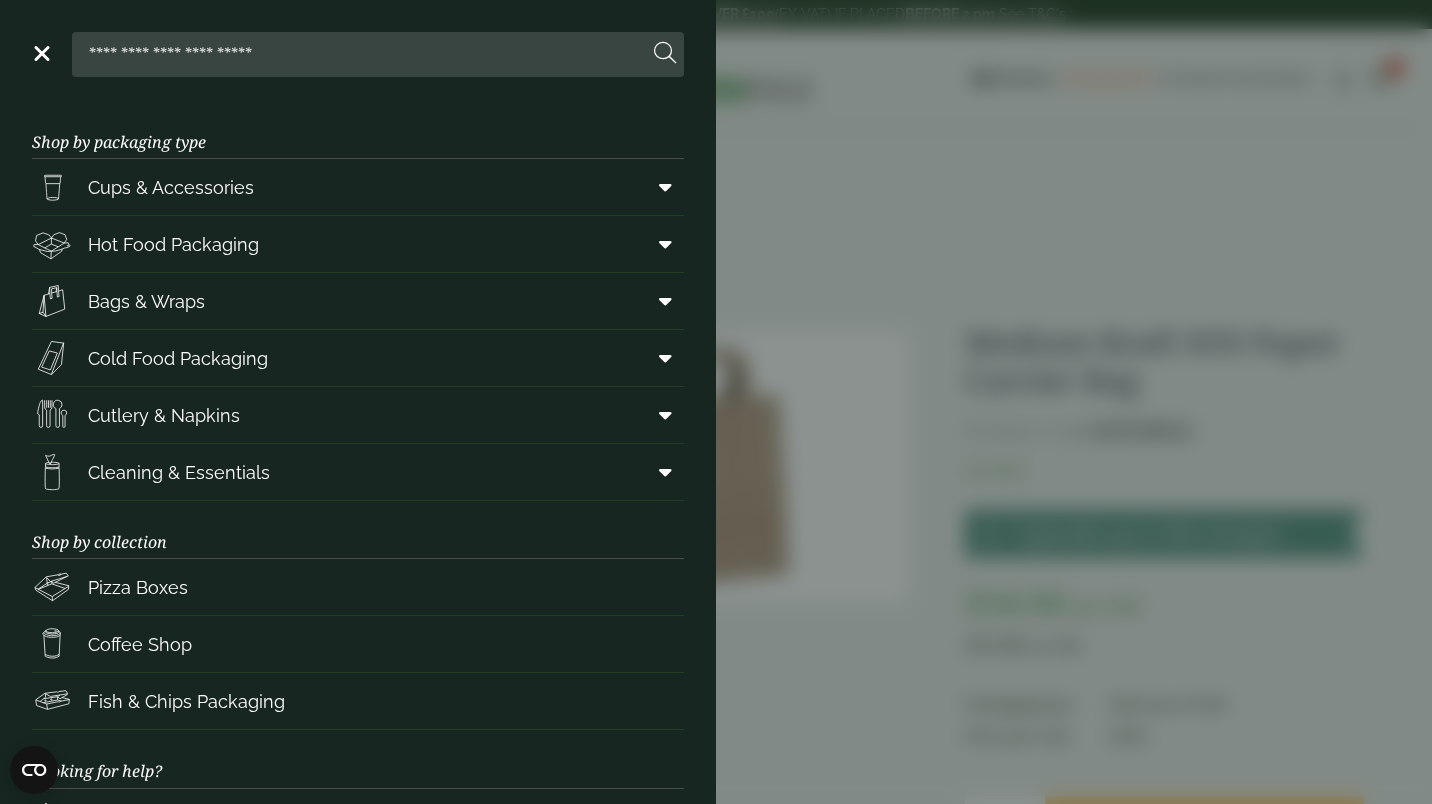 click on "Bags & Wraps" at bounding box center [358, 301] 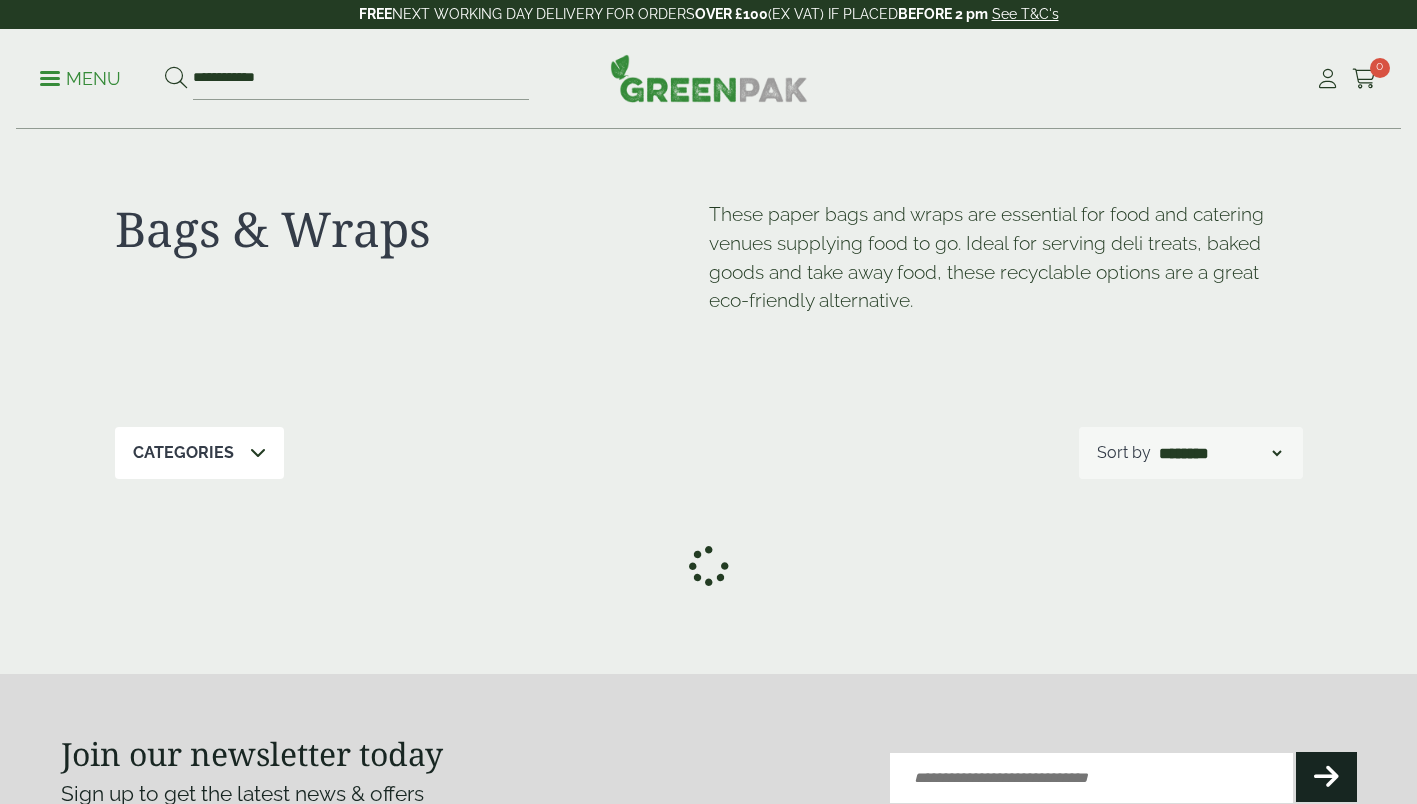 scroll, scrollTop: 0, scrollLeft: 0, axis: both 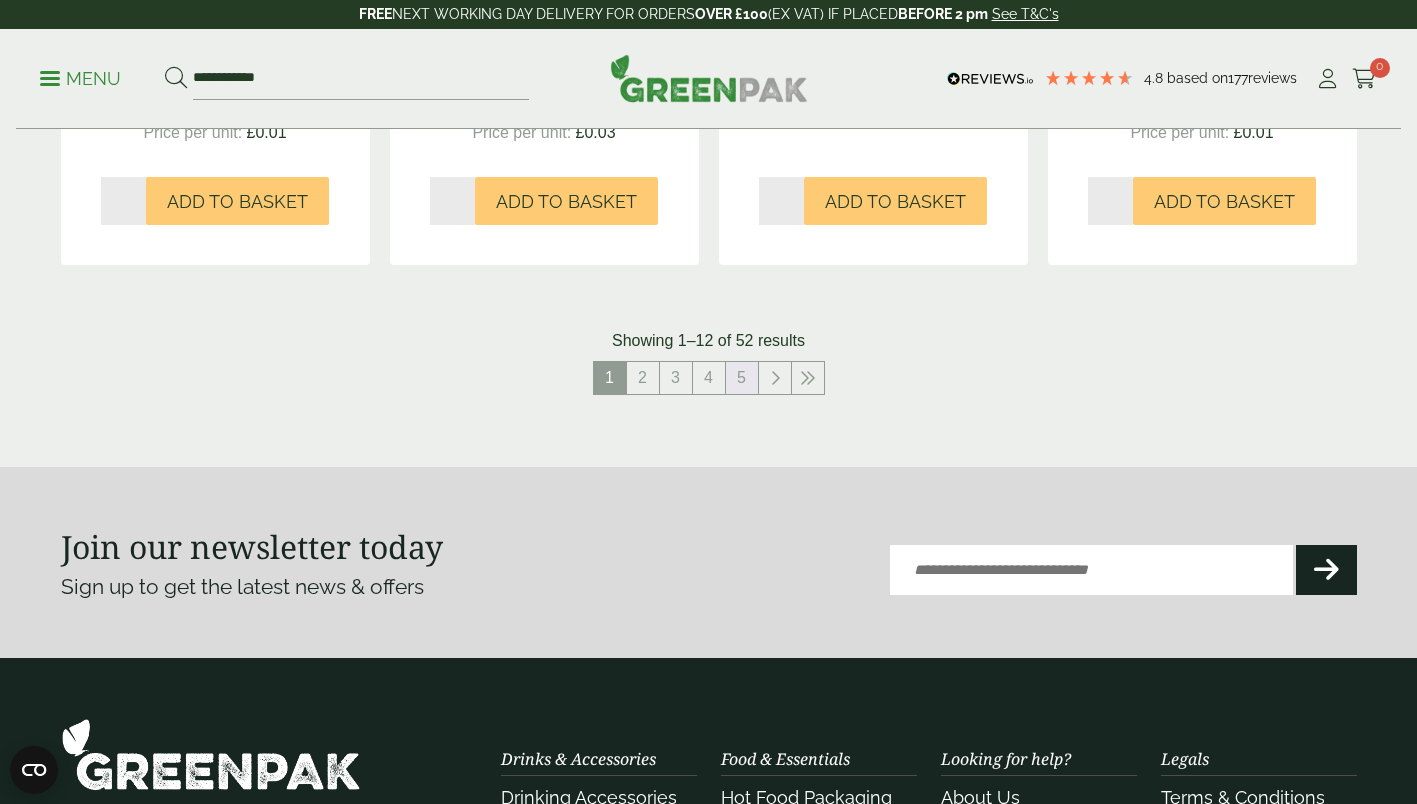 click on "5" at bounding box center (742, 378) 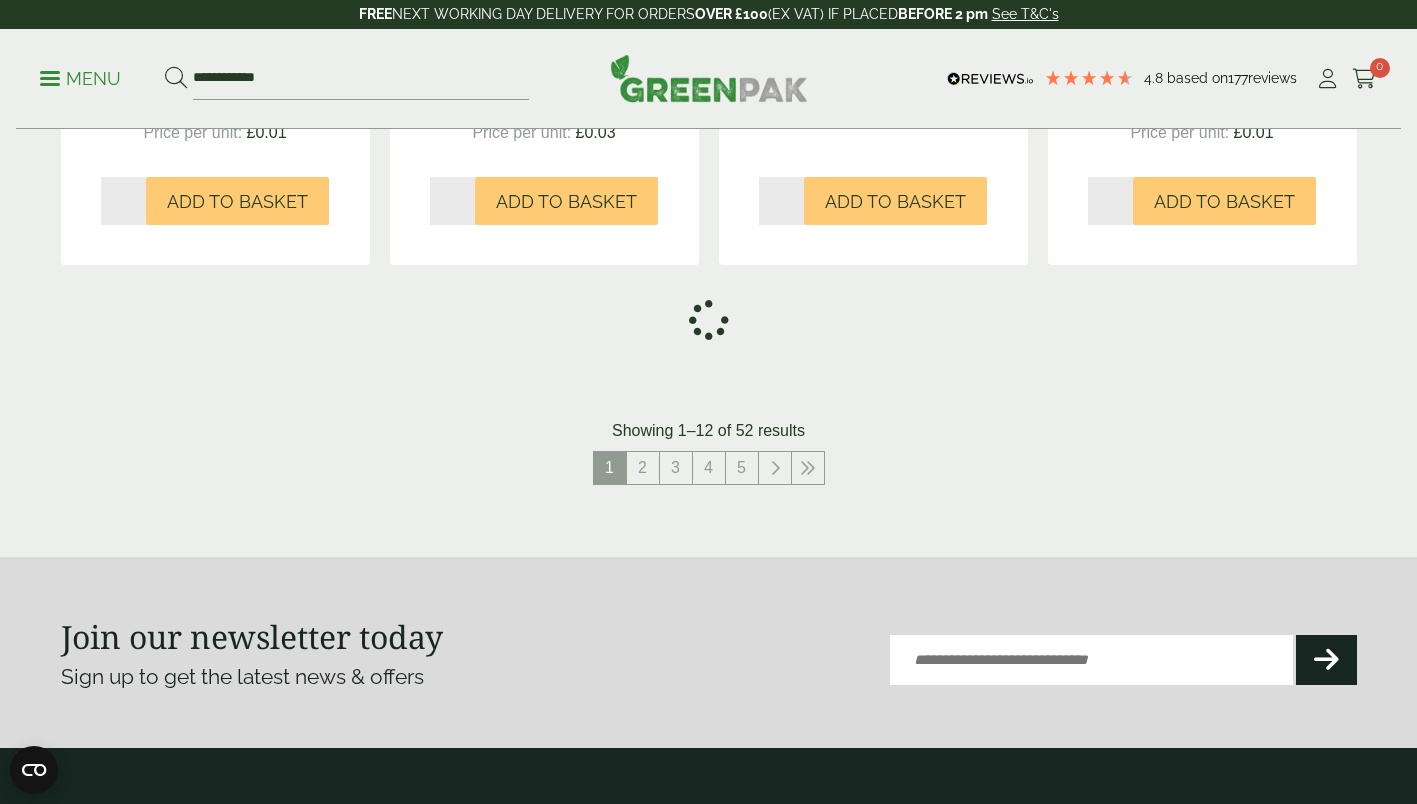 scroll, scrollTop: 1292, scrollLeft: 0, axis: vertical 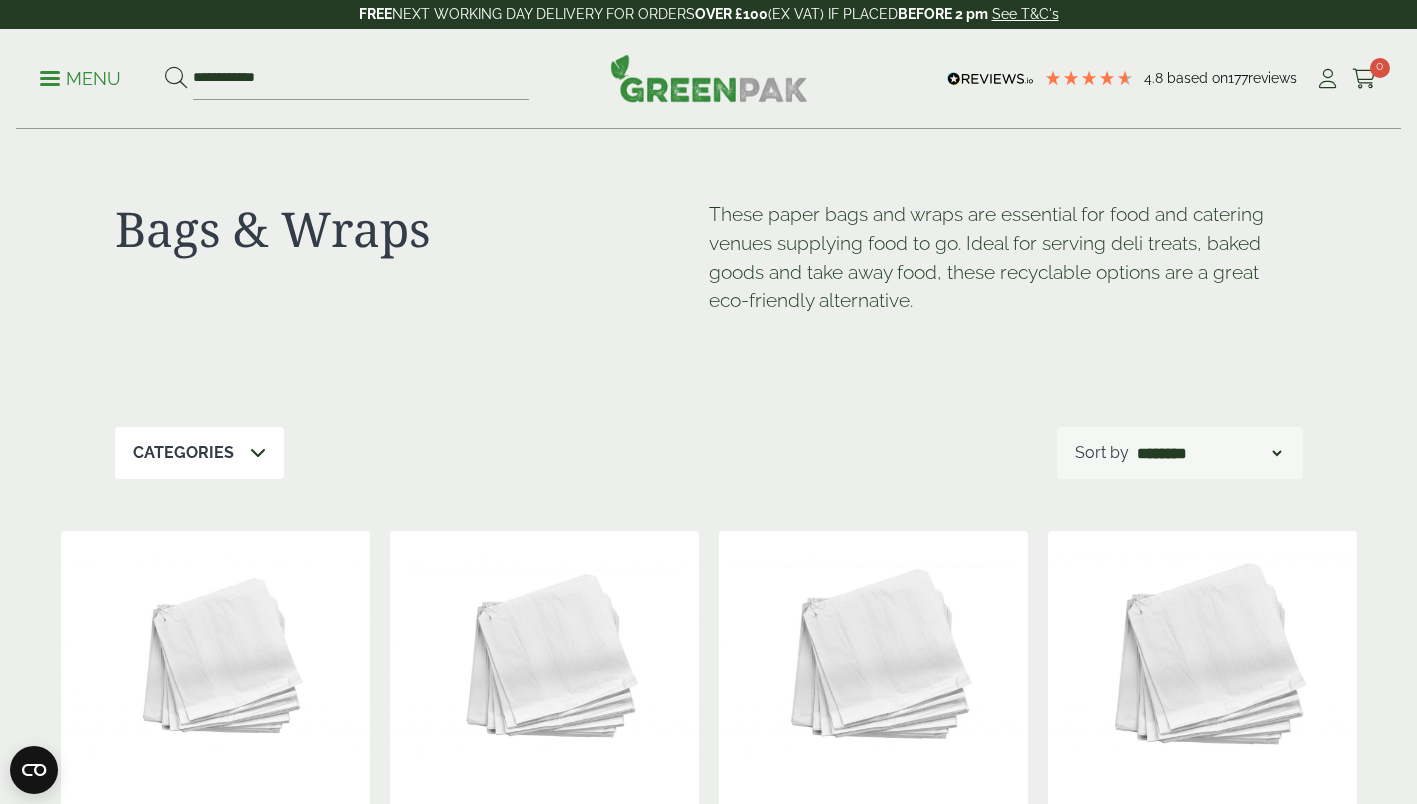 click on "Menu" at bounding box center (80, 79) 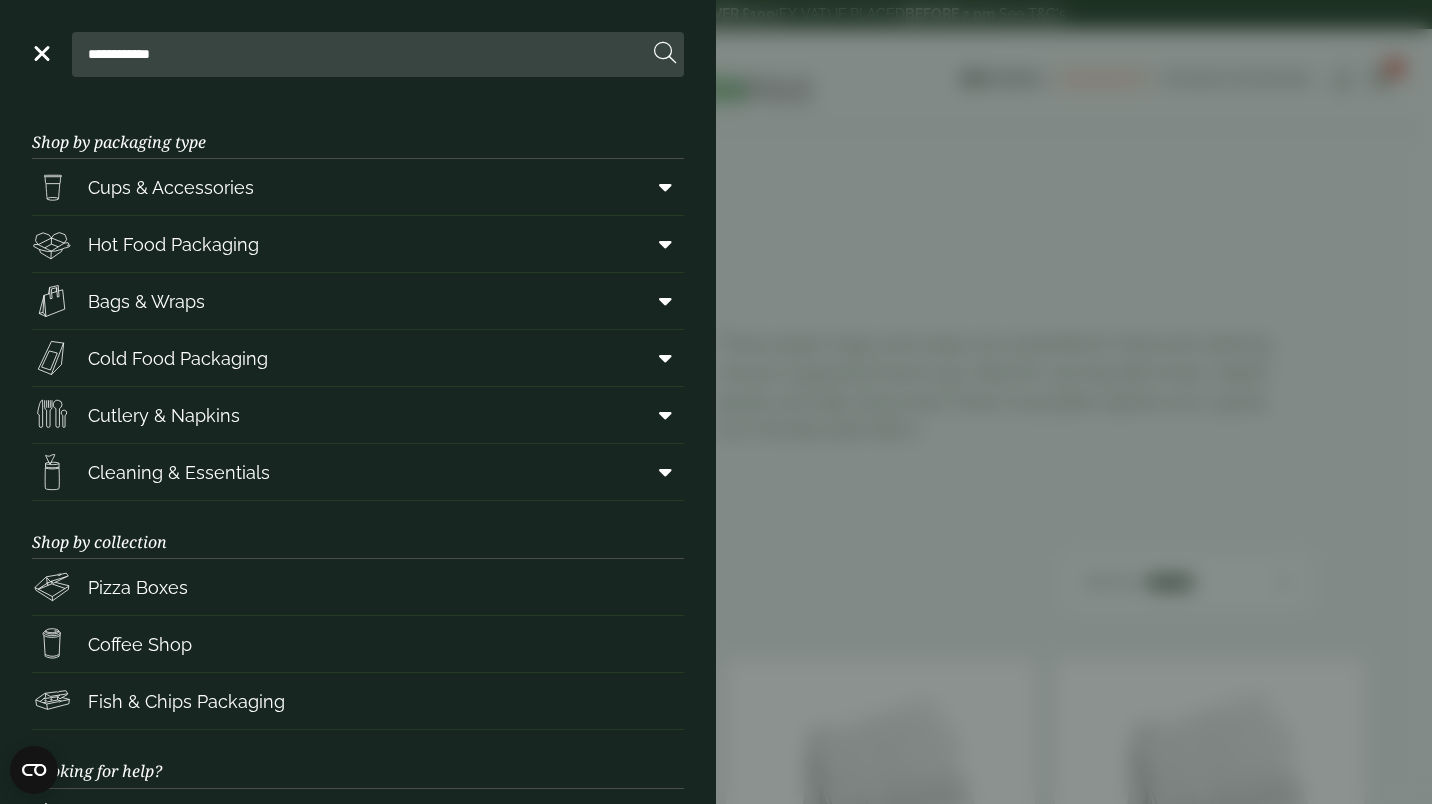 click at bounding box center [665, 244] 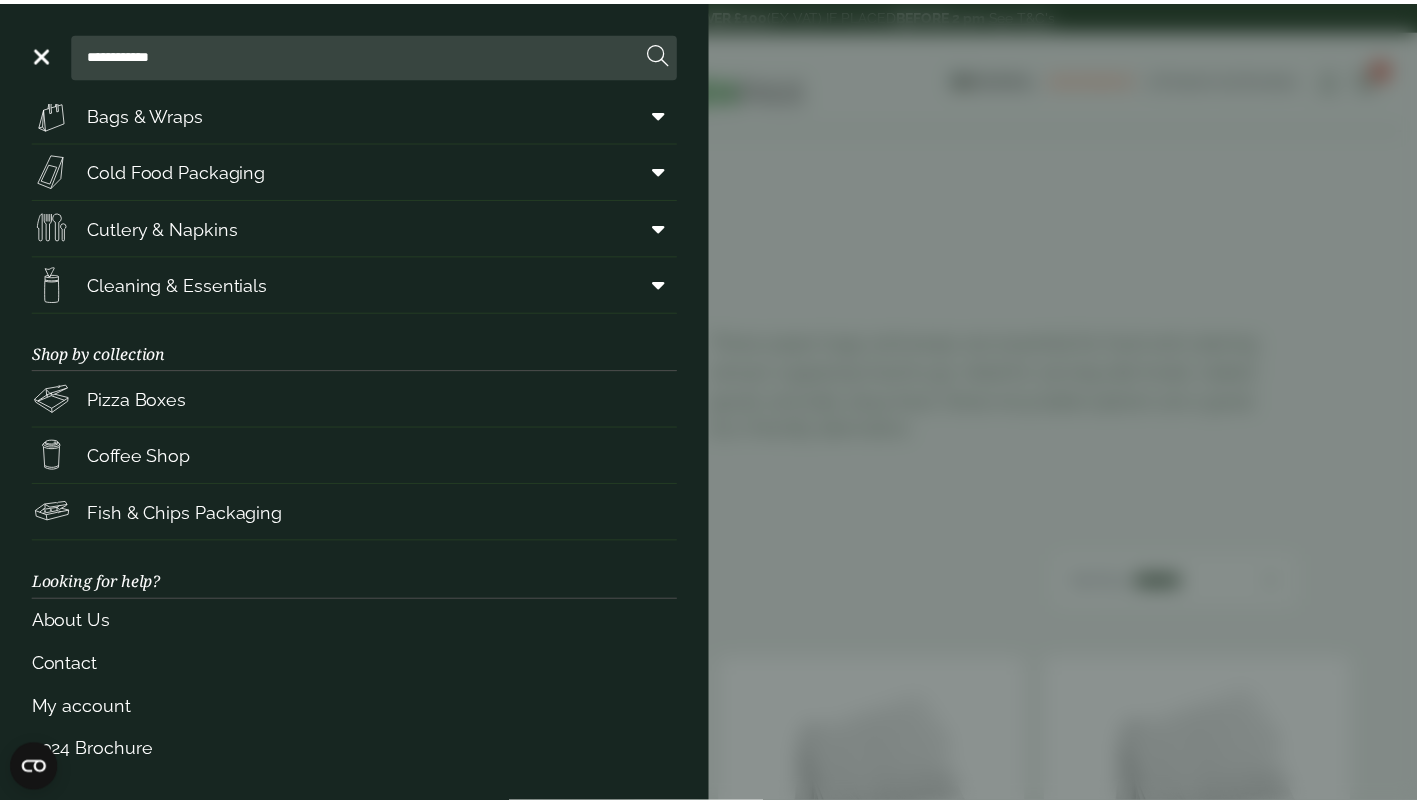 scroll, scrollTop: 849, scrollLeft: 0, axis: vertical 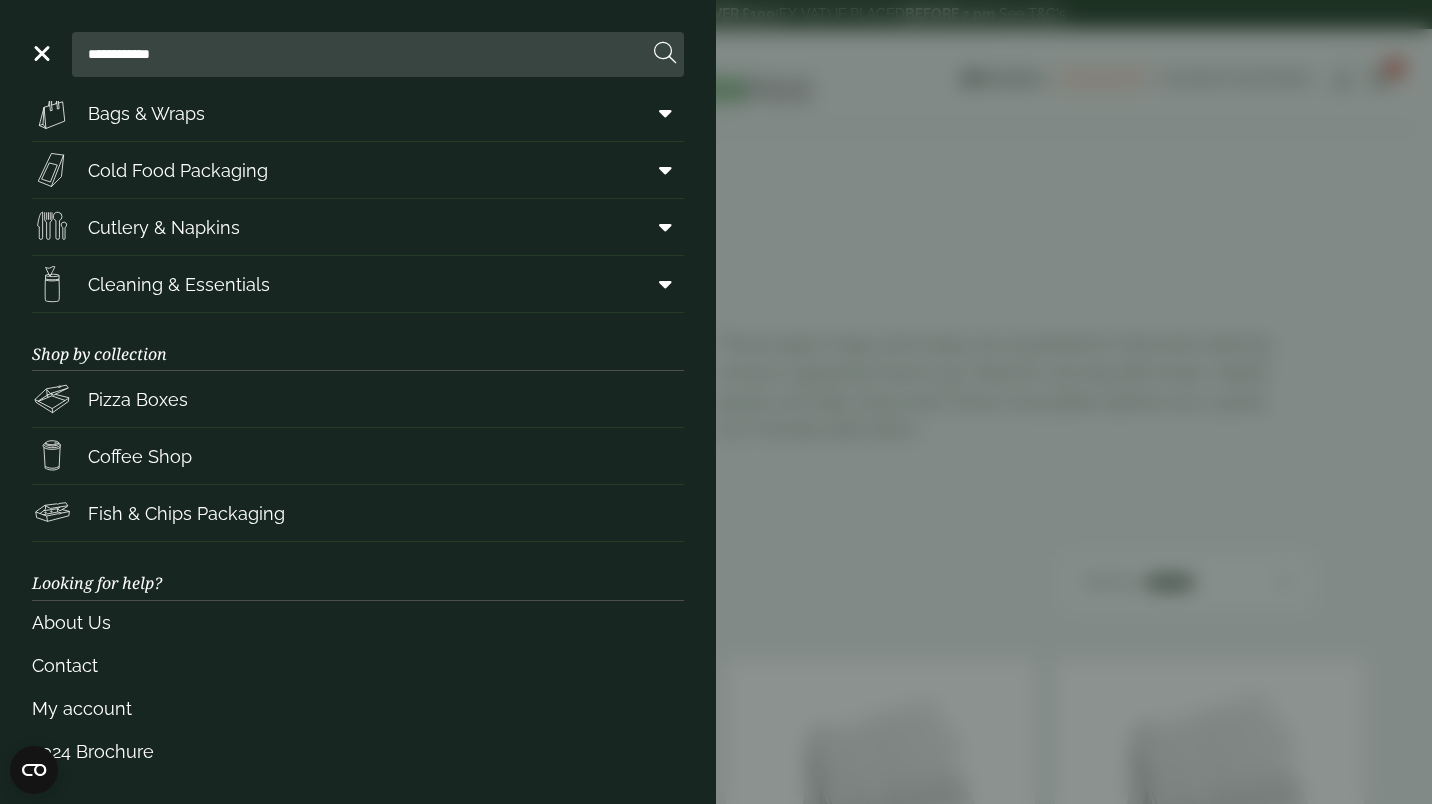 click on "**********" at bounding box center [358, 54] 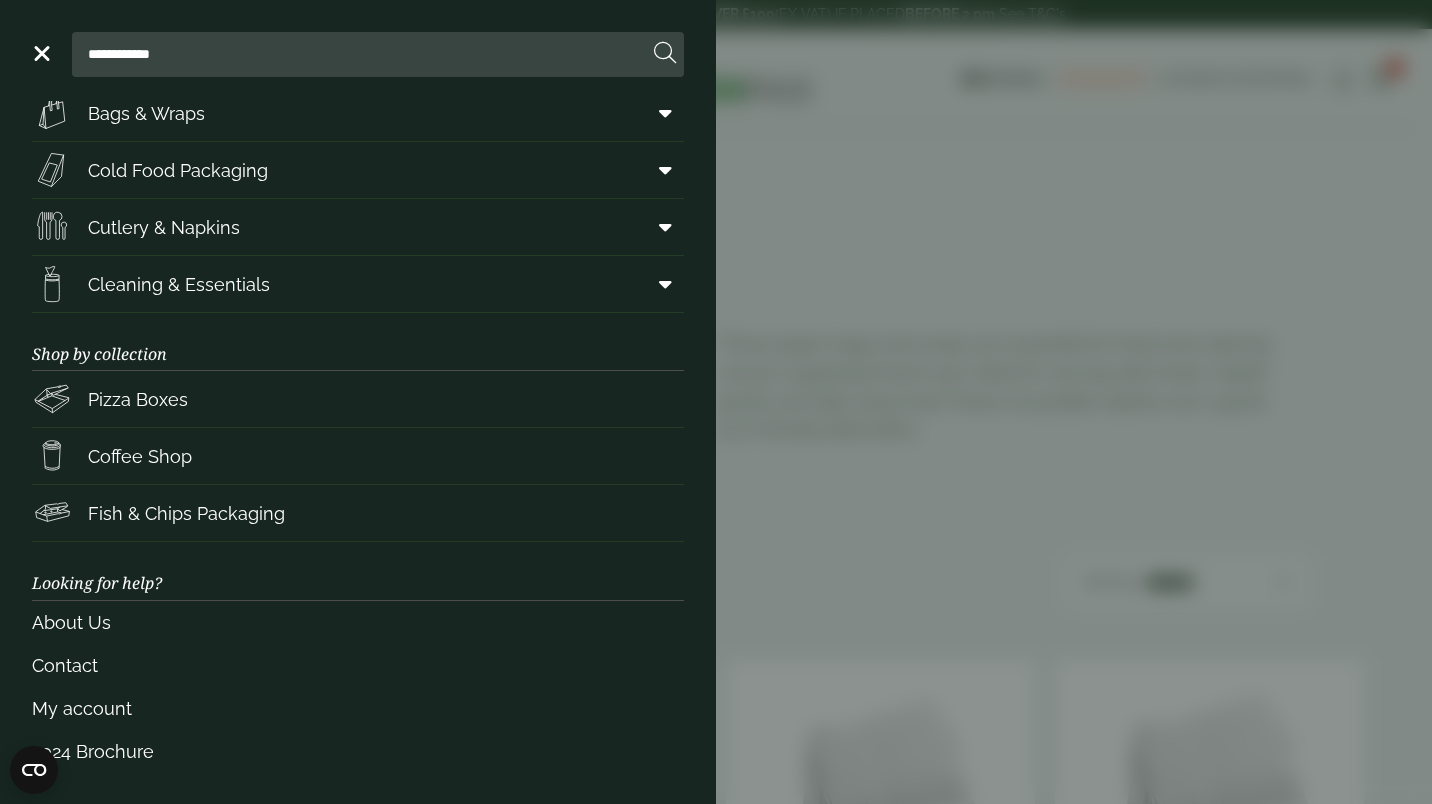 click at bounding box center [40, 53] 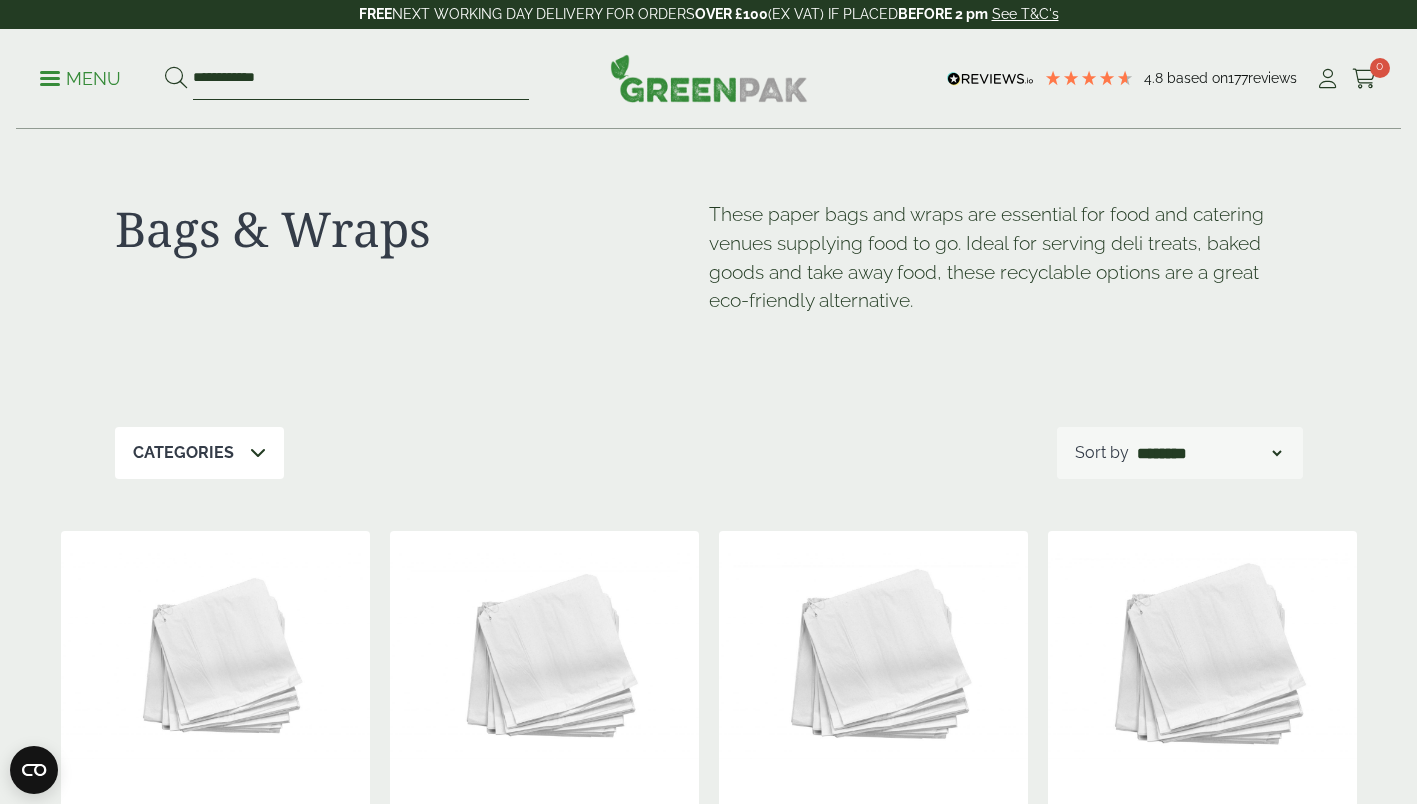 click on "**********" at bounding box center (361, 79) 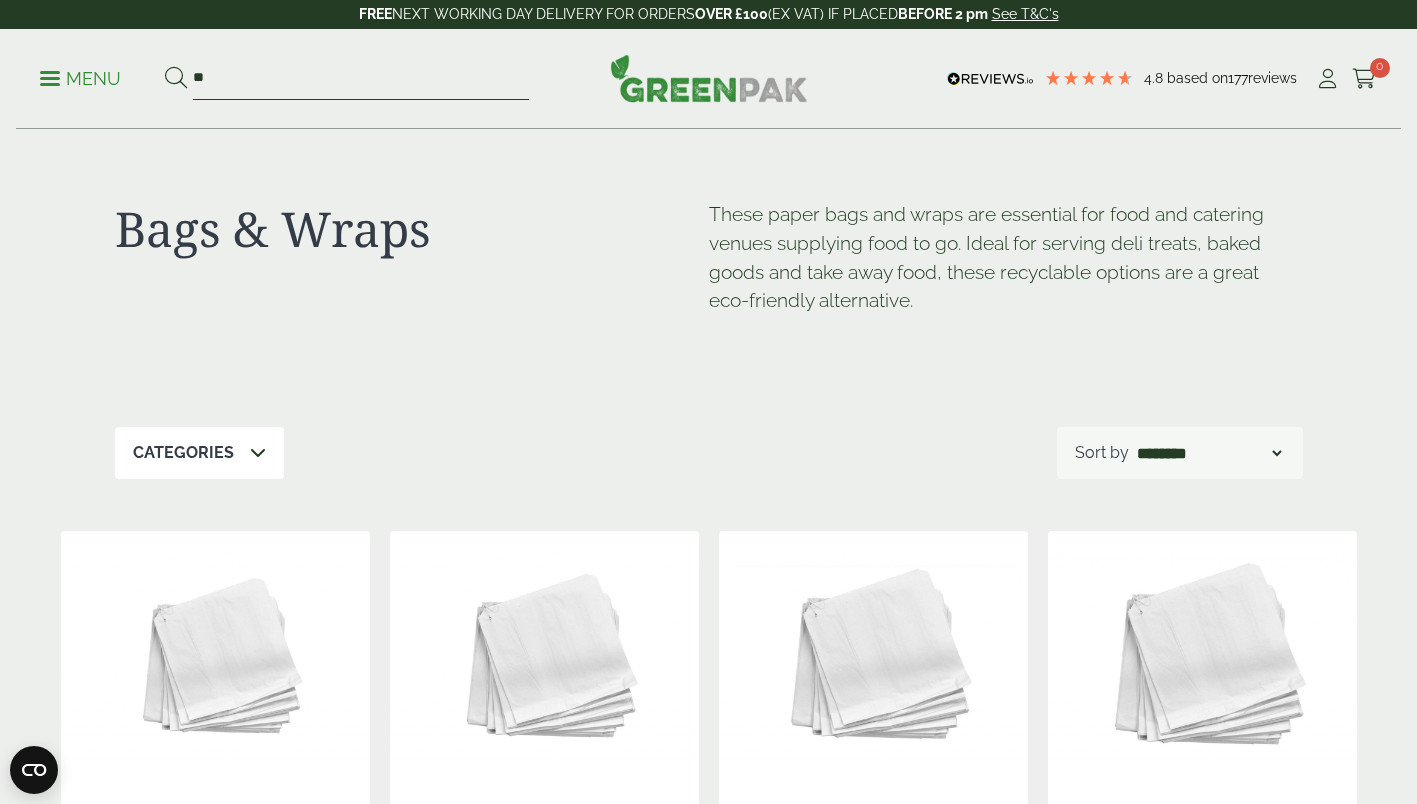 type on "*" 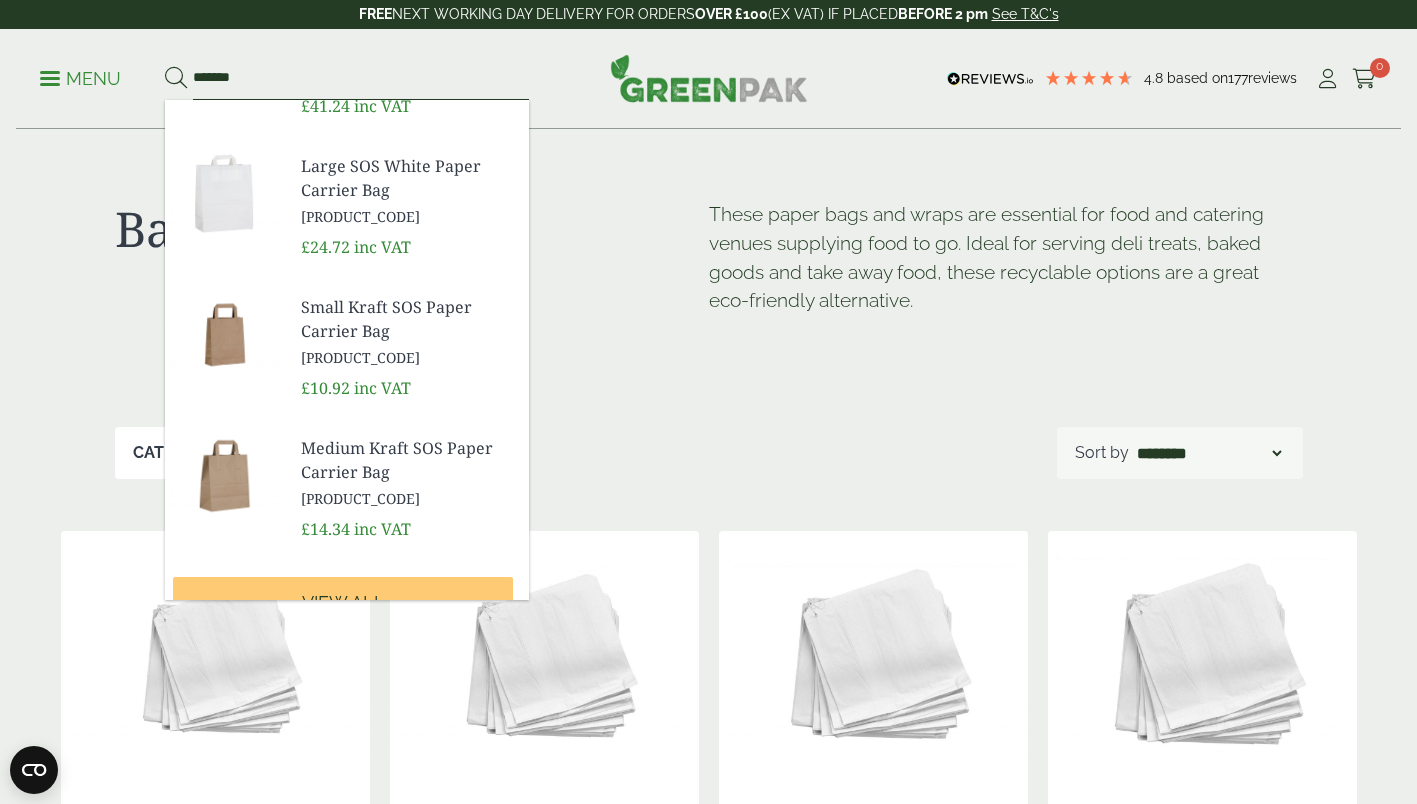 scroll, scrollTop: 694, scrollLeft: 0, axis: vertical 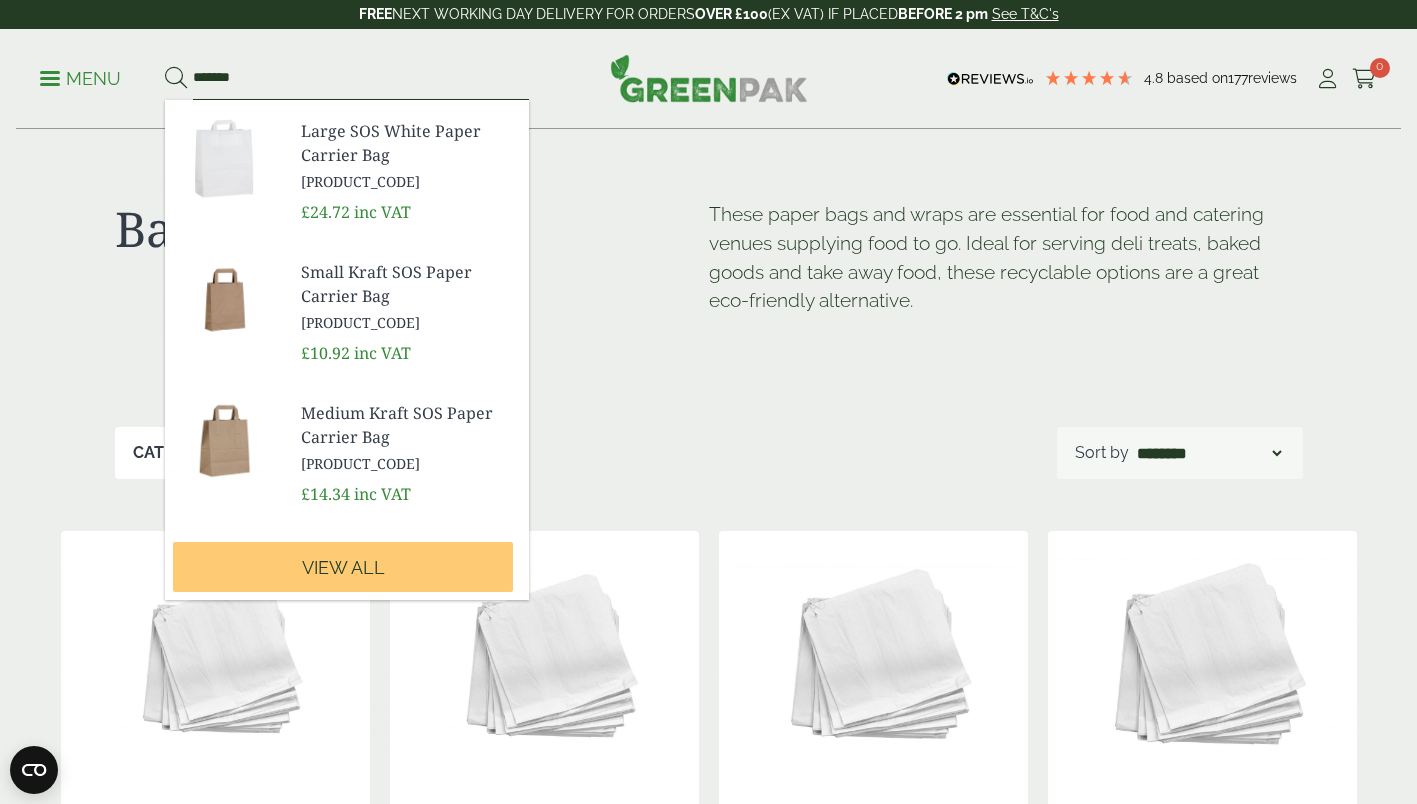 type on "*******" 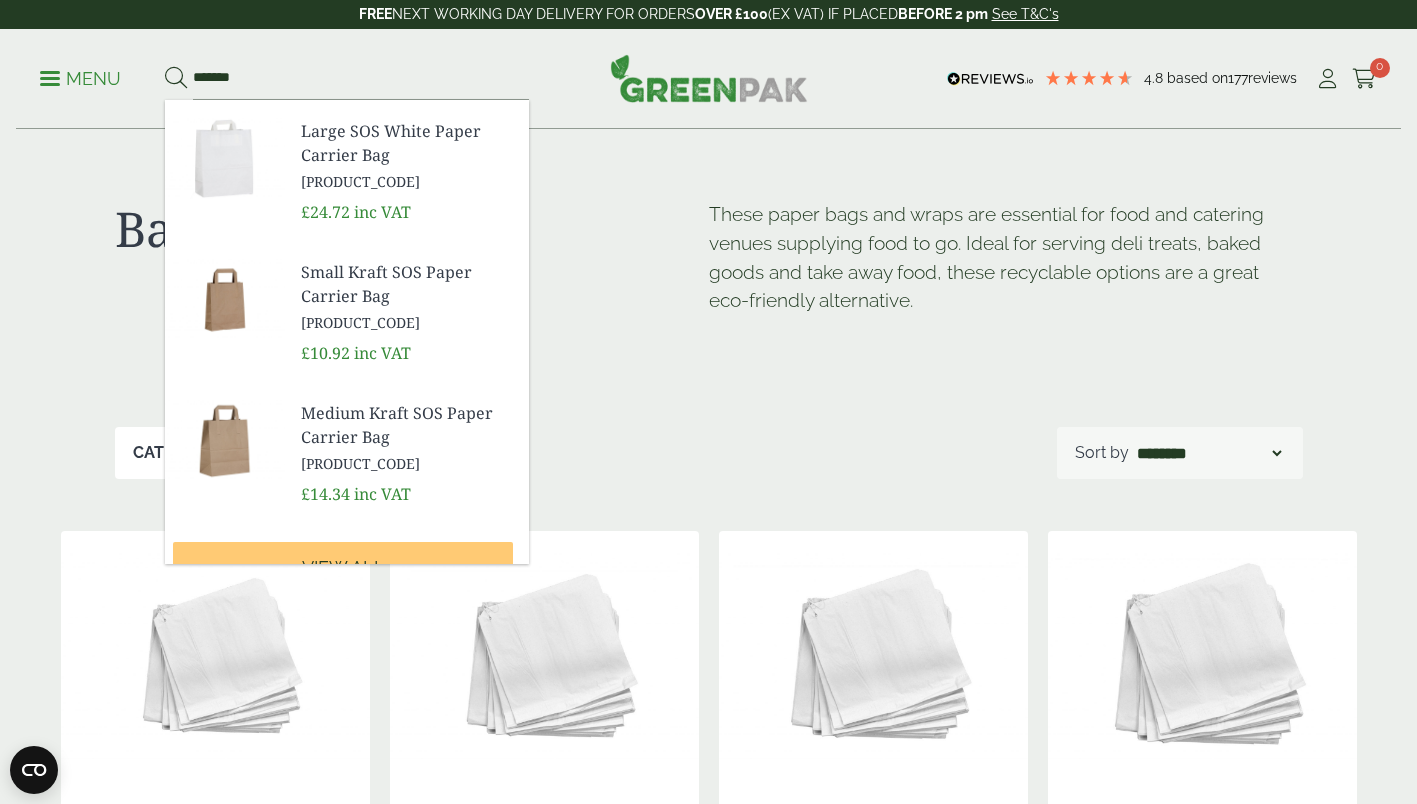 click on "Large SOS White Paper Carrier Bag" at bounding box center [407, 143] 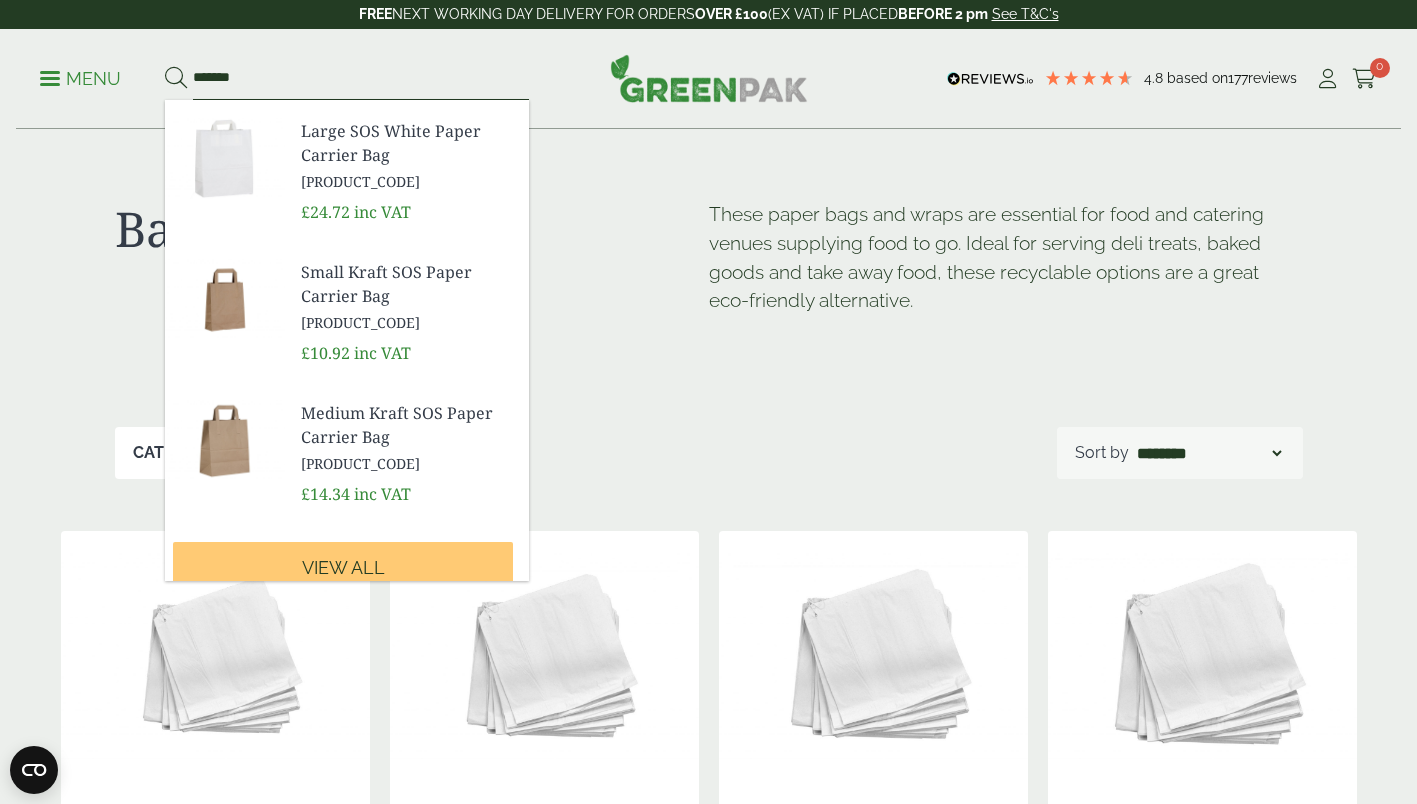 click on "*******" at bounding box center (361, 79) 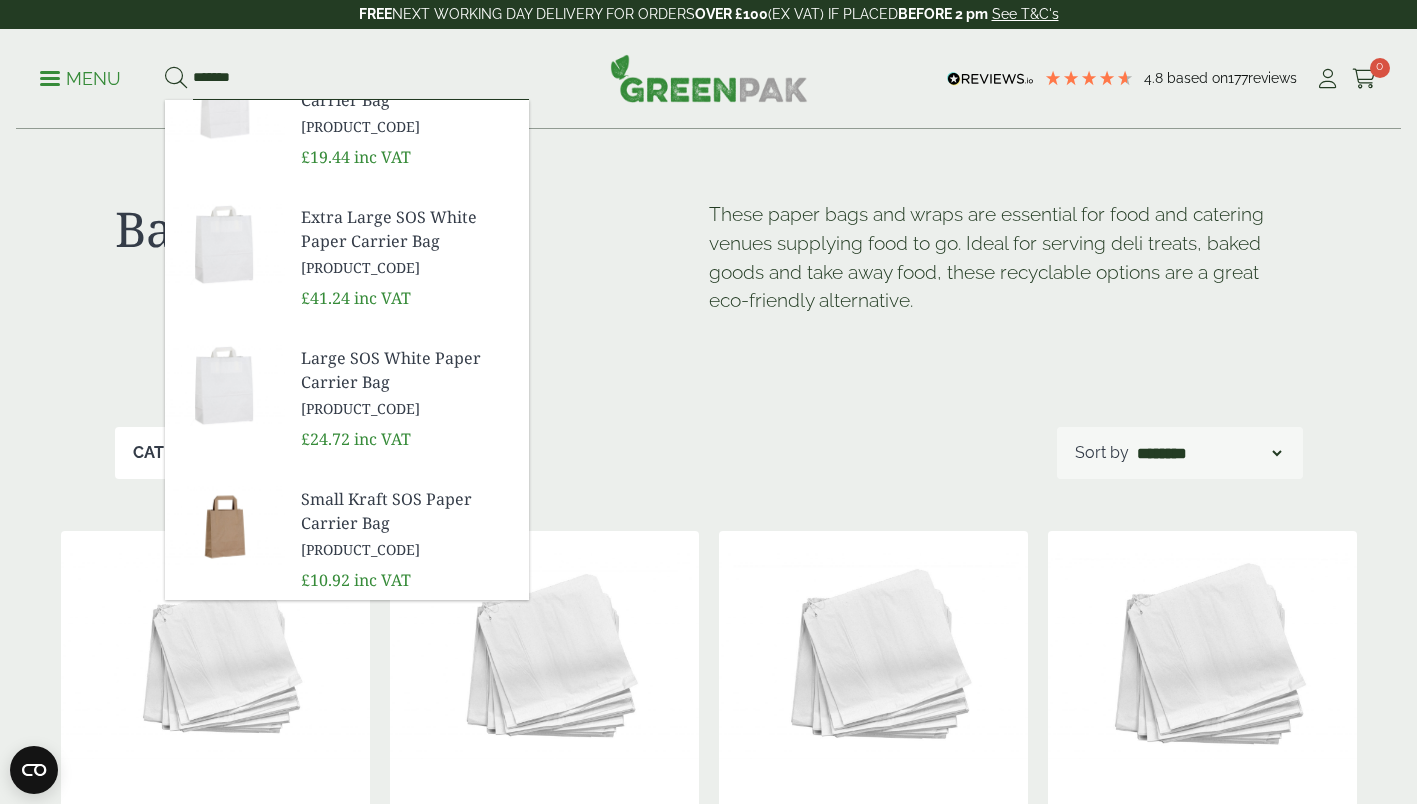 scroll, scrollTop: 454, scrollLeft: 0, axis: vertical 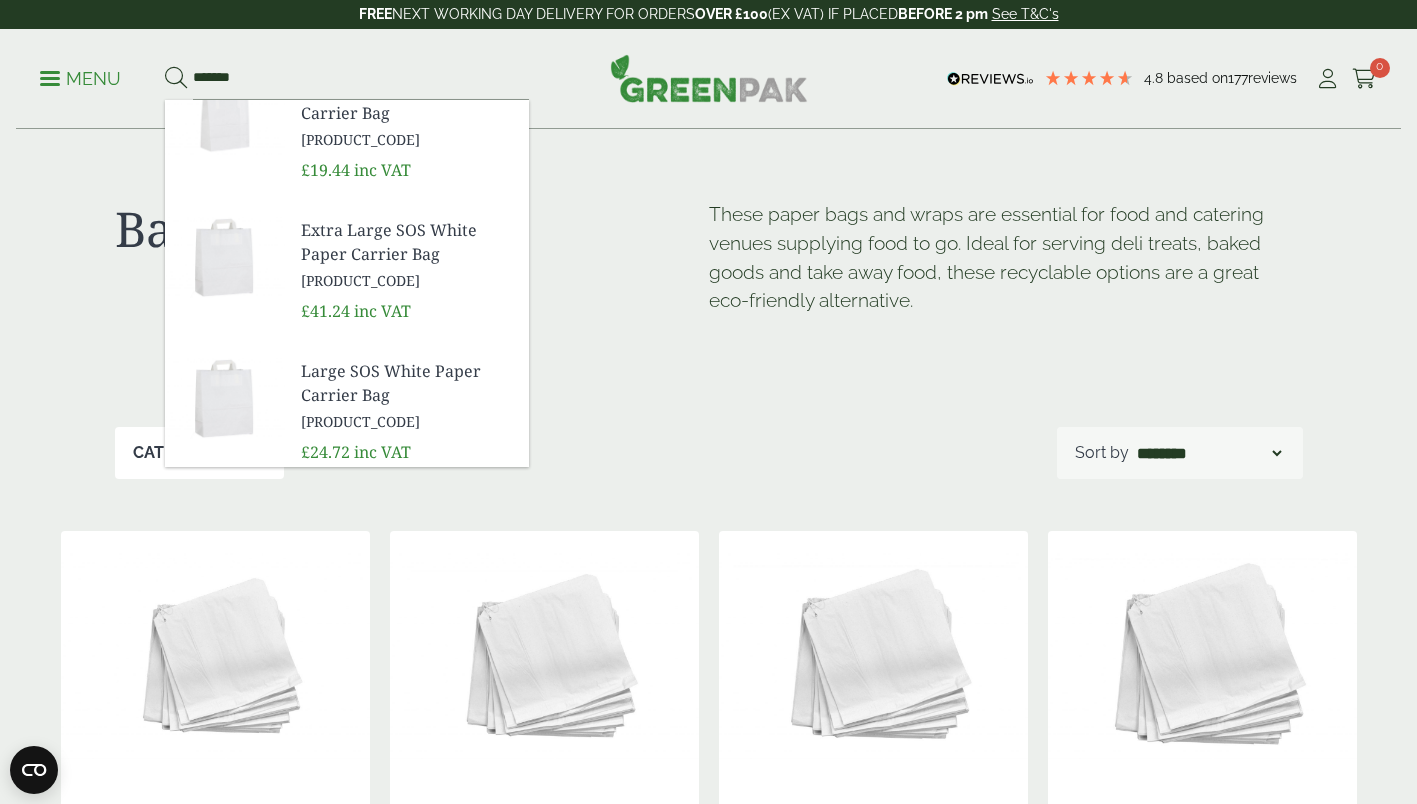 click on "Extra Large SOS White Paper Carrier Bag" at bounding box center [407, 242] 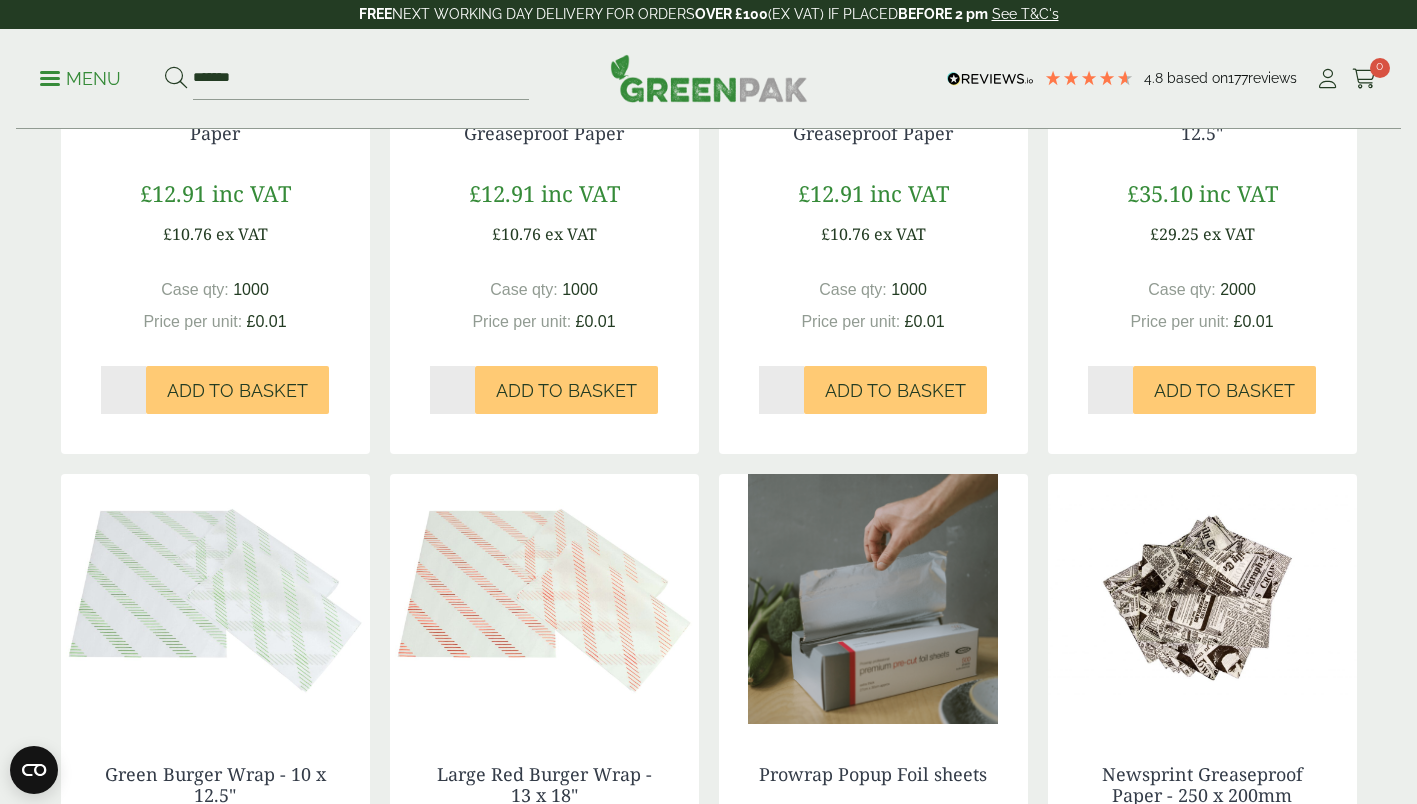 scroll, scrollTop: 2616, scrollLeft: 0, axis: vertical 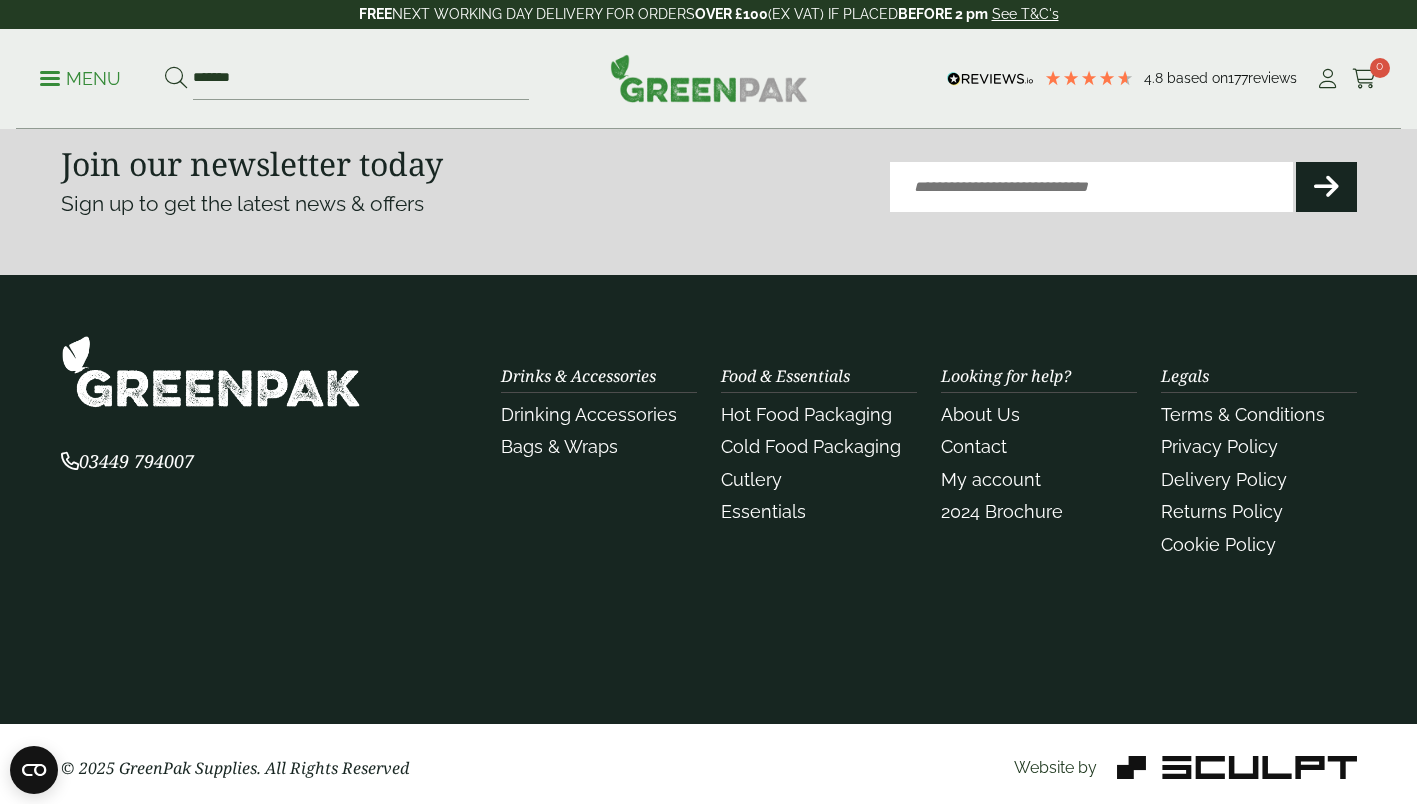 click at bounding box center (176, 78) 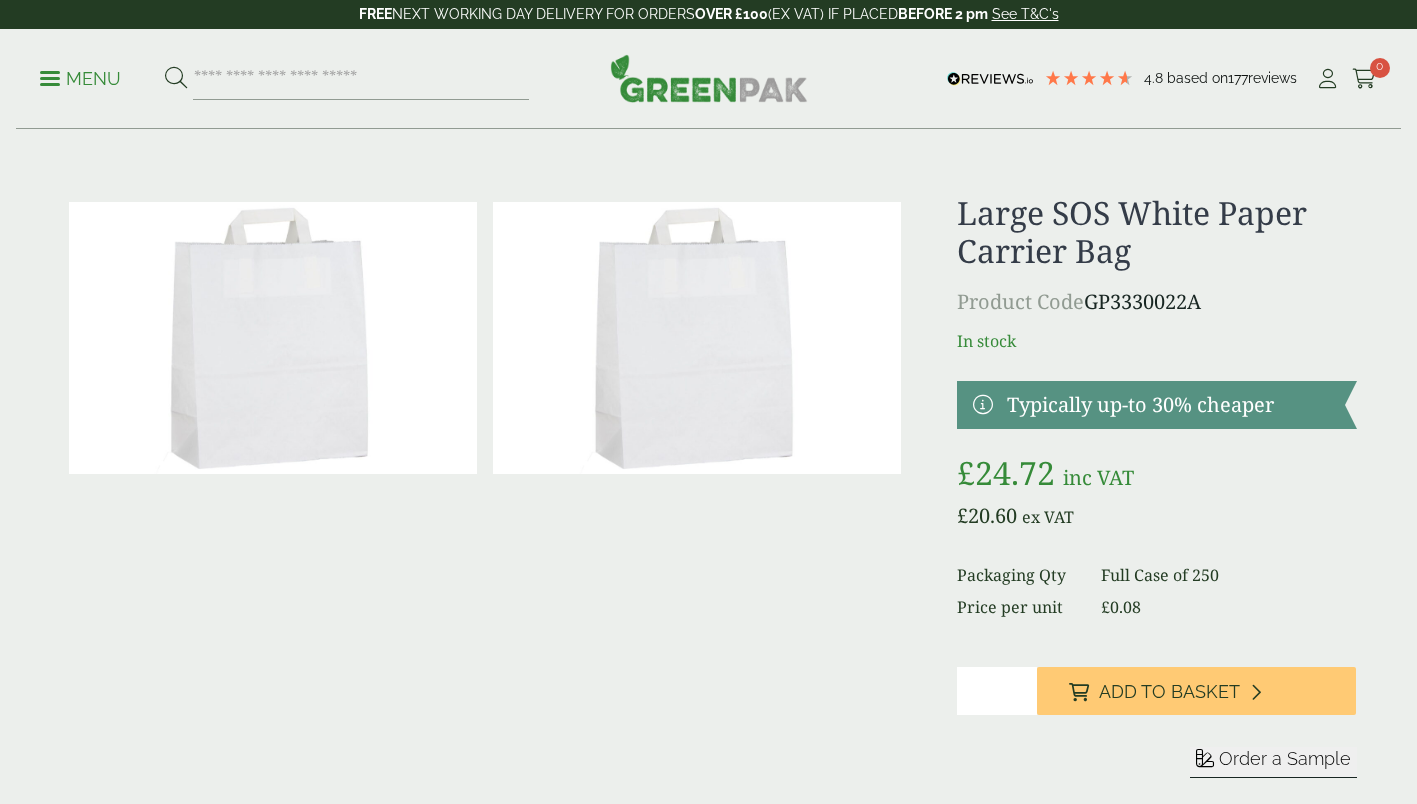 scroll, scrollTop: 0, scrollLeft: 0, axis: both 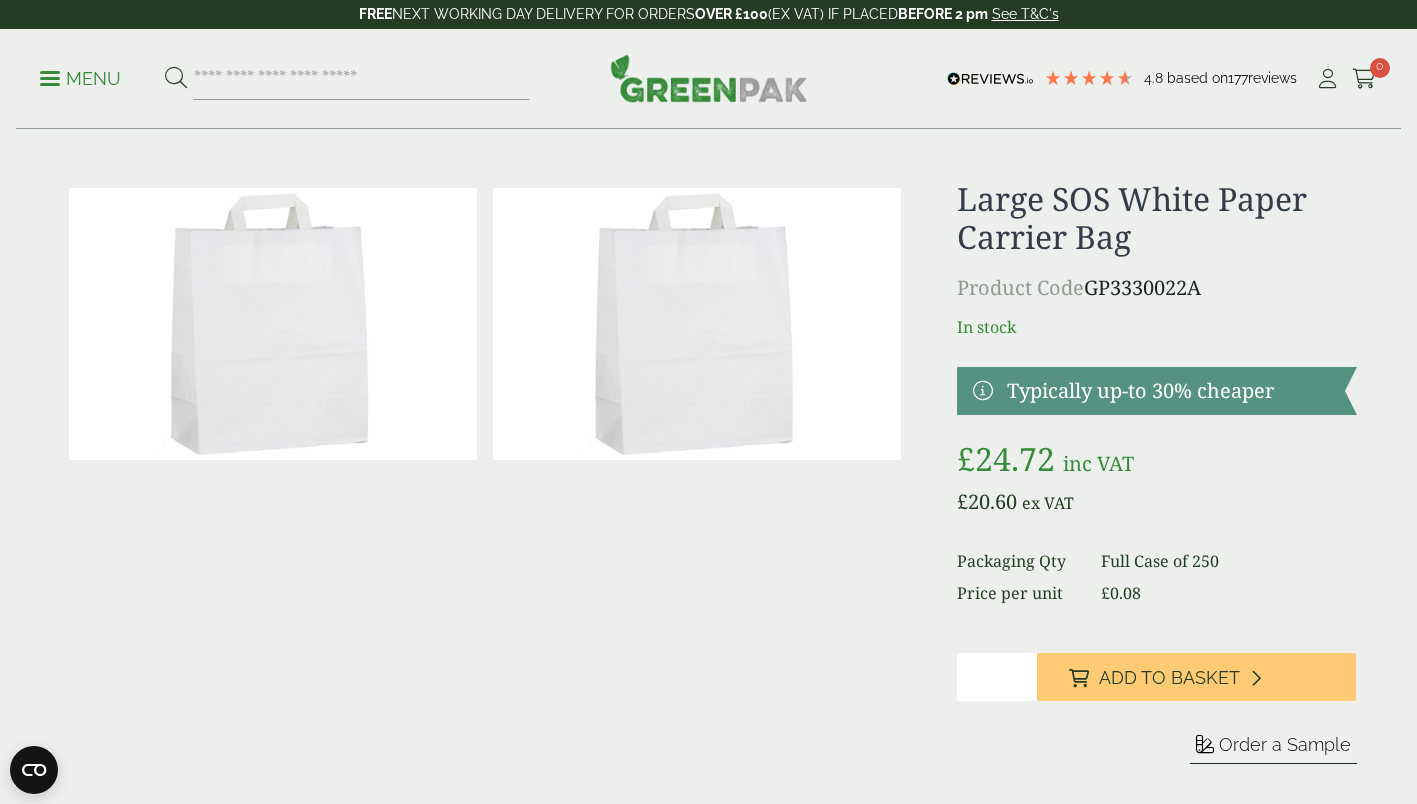 click on "Add to Basket" at bounding box center (1169, 678) 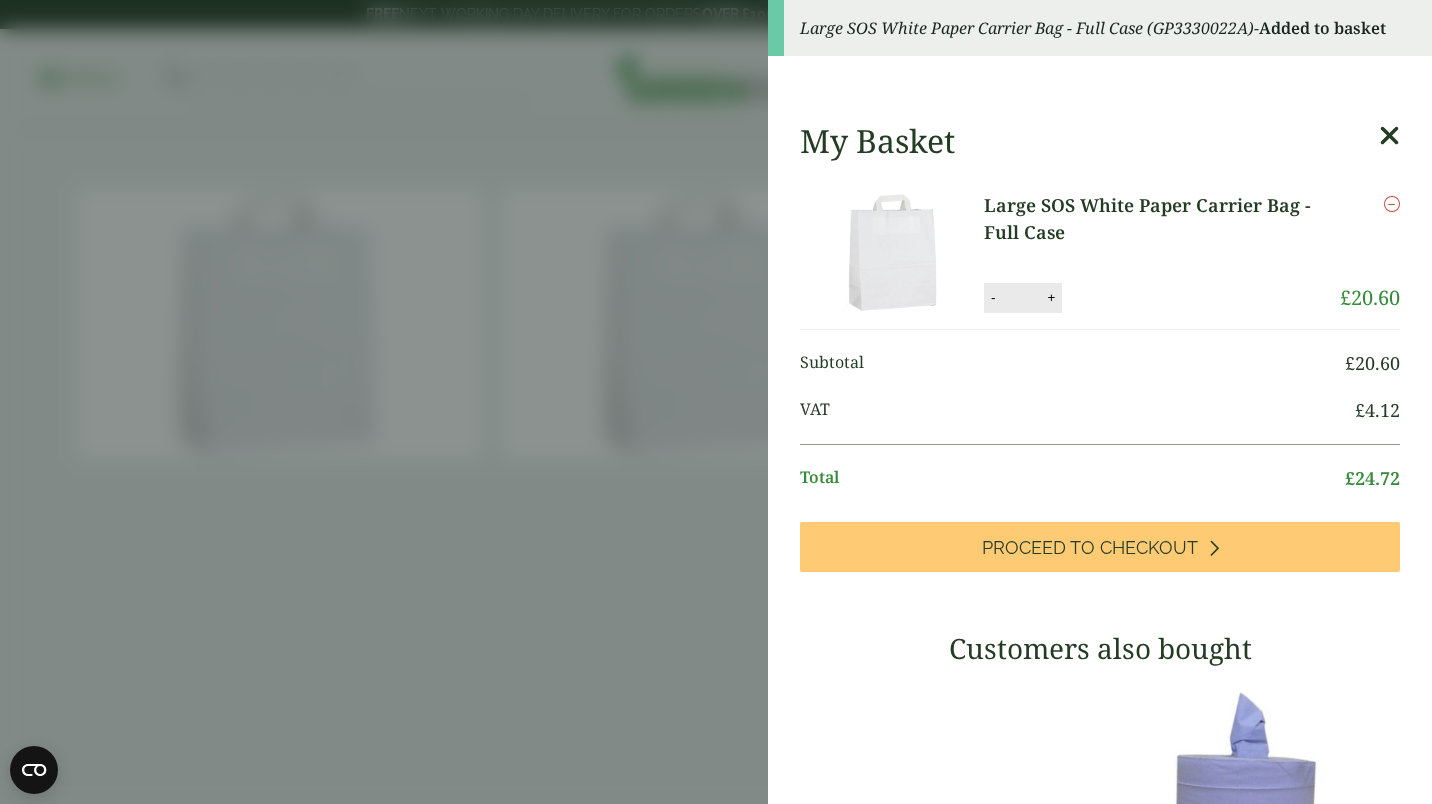 click on "My Basket
Large SOS White Paper Carrier Bag - Full Case
Large SOS White Paper Carrier Bag - Full Case quantity
- * +
Update
Remove
£ 20.60
£ £" at bounding box center (1100, 721) 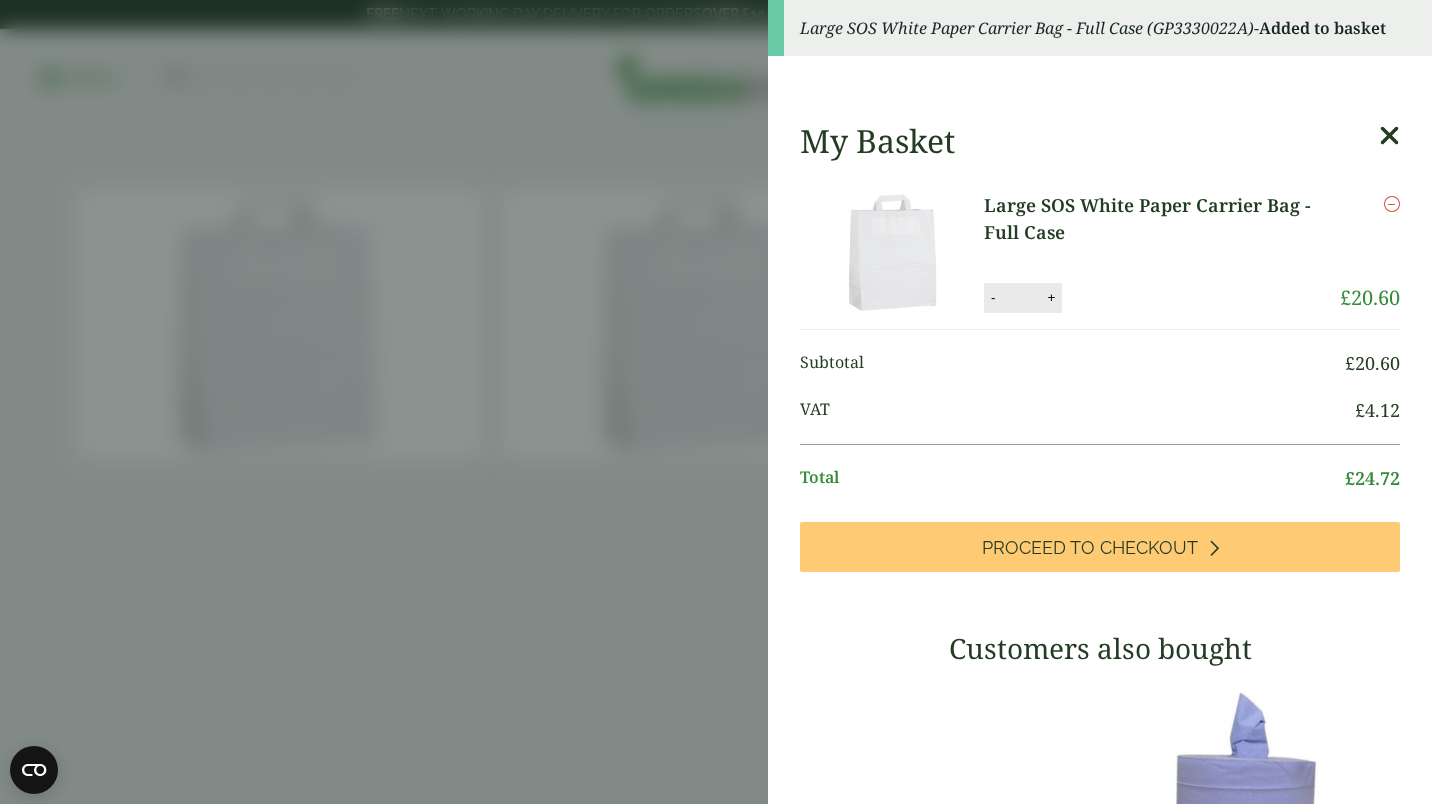 click at bounding box center (1389, 136) 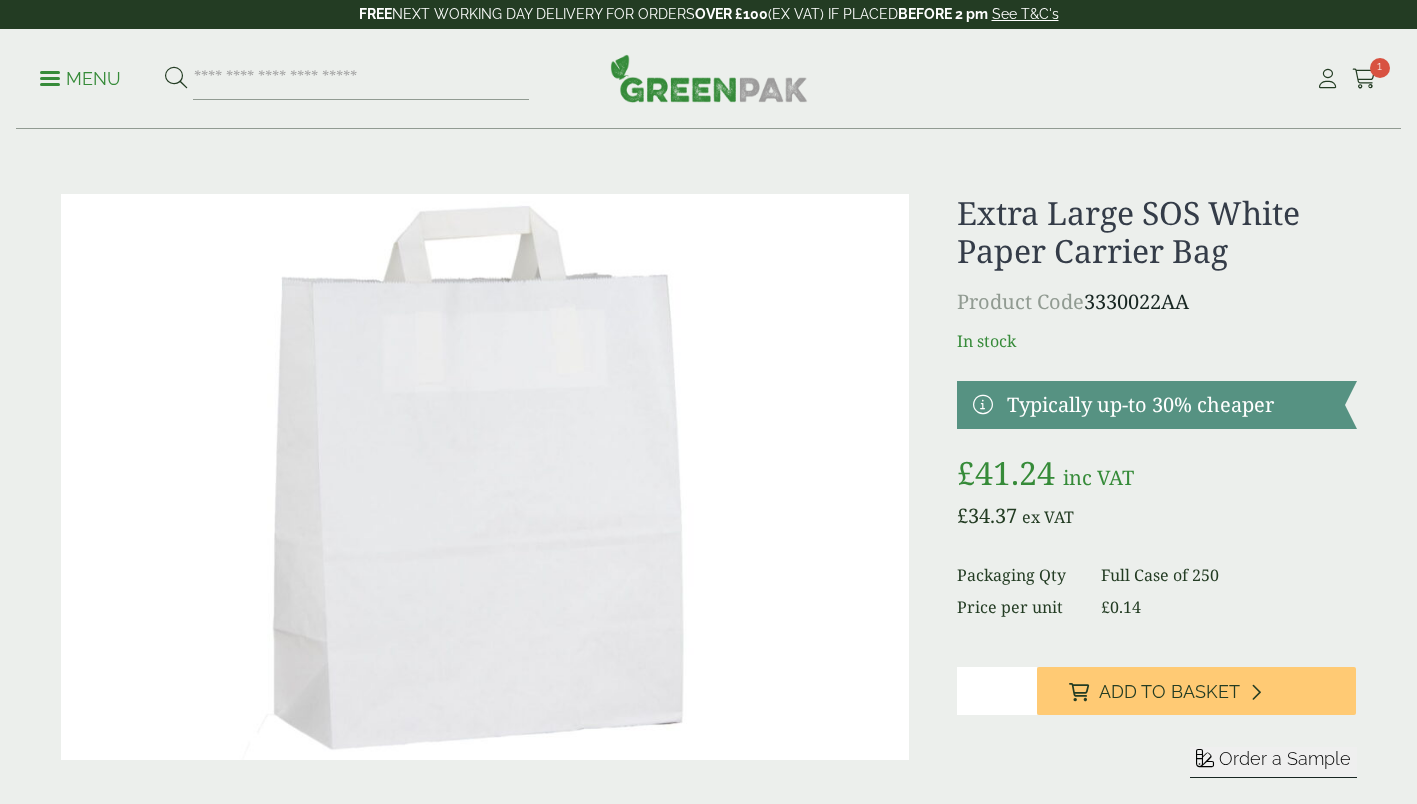 scroll, scrollTop: 0, scrollLeft: 0, axis: both 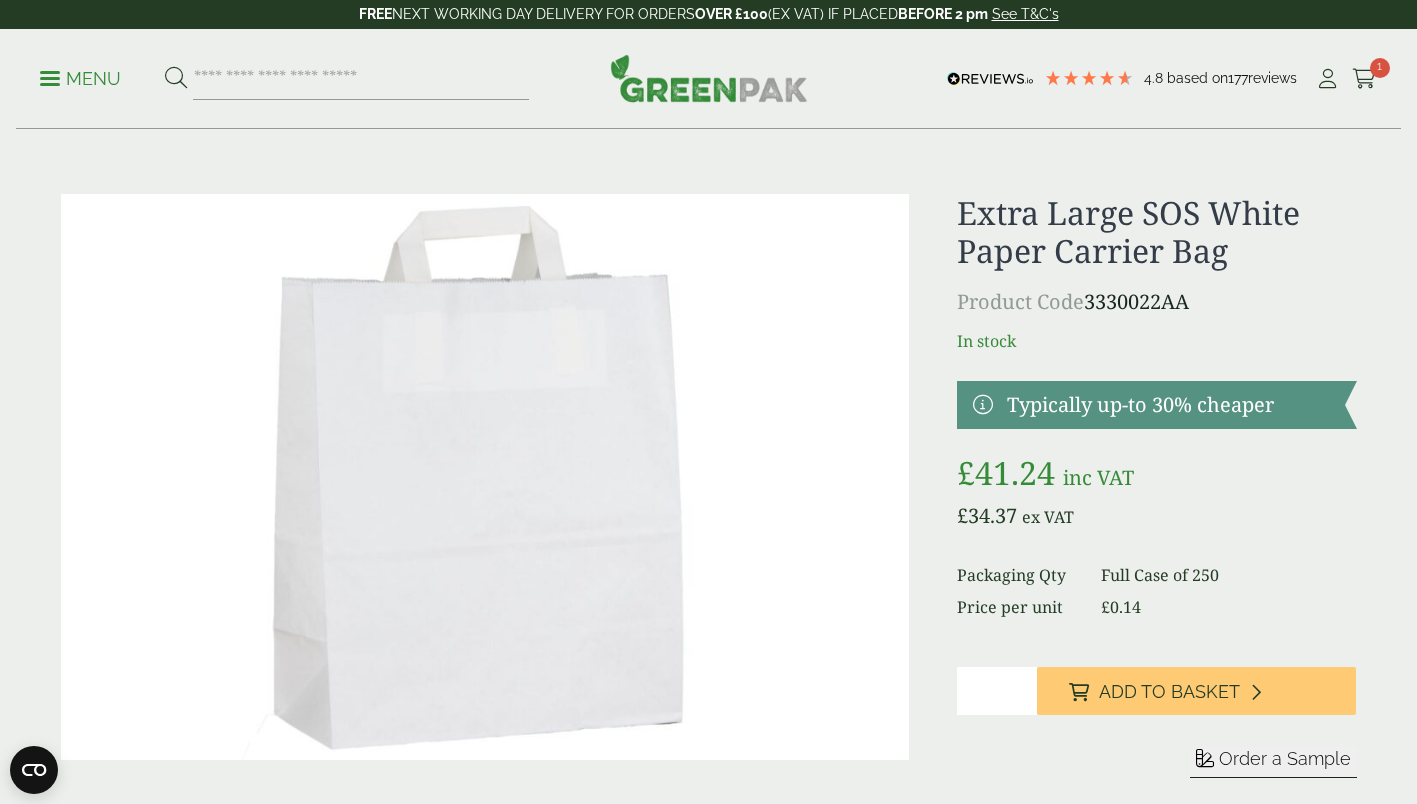 click on "Add to Basket" at bounding box center [1169, 692] 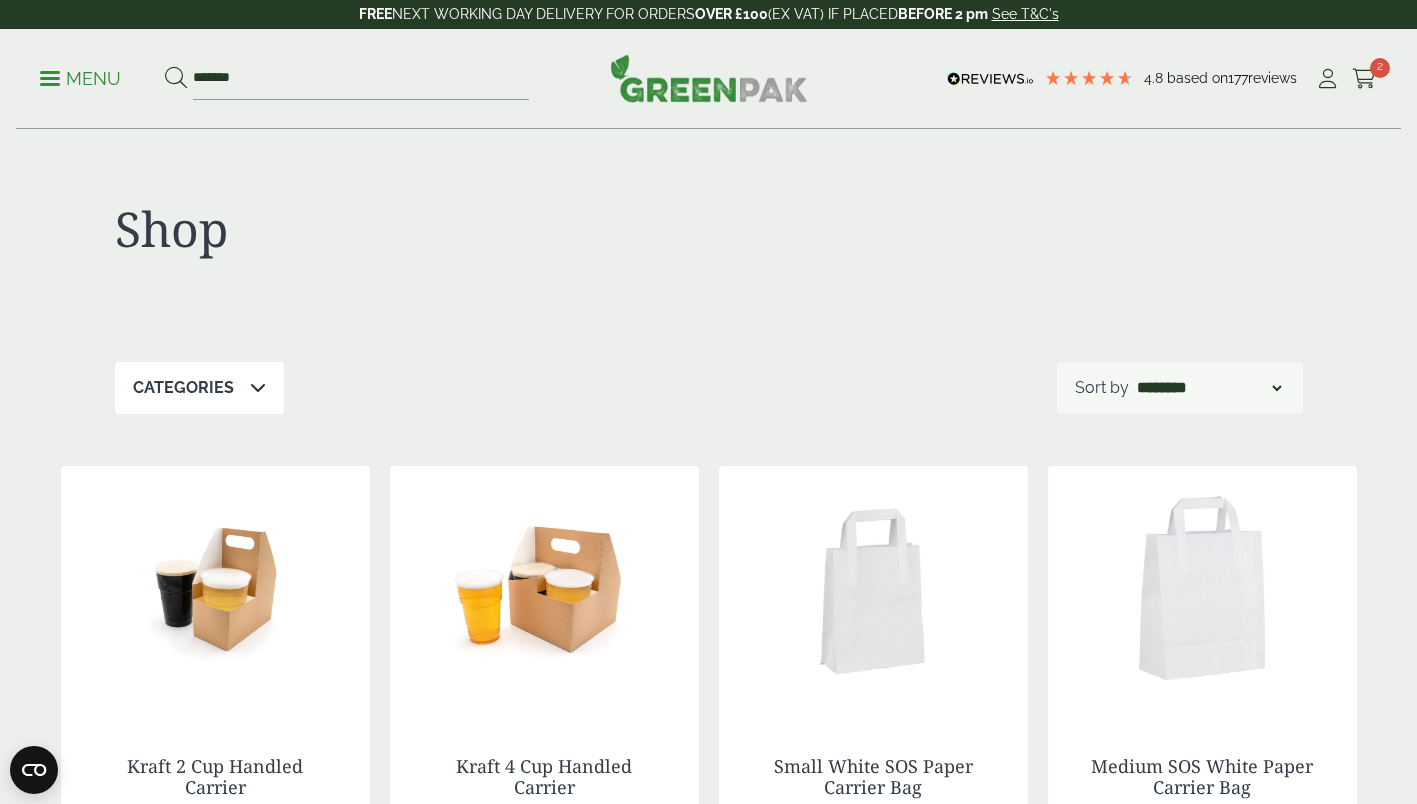 scroll, scrollTop: 0, scrollLeft: 0, axis: both 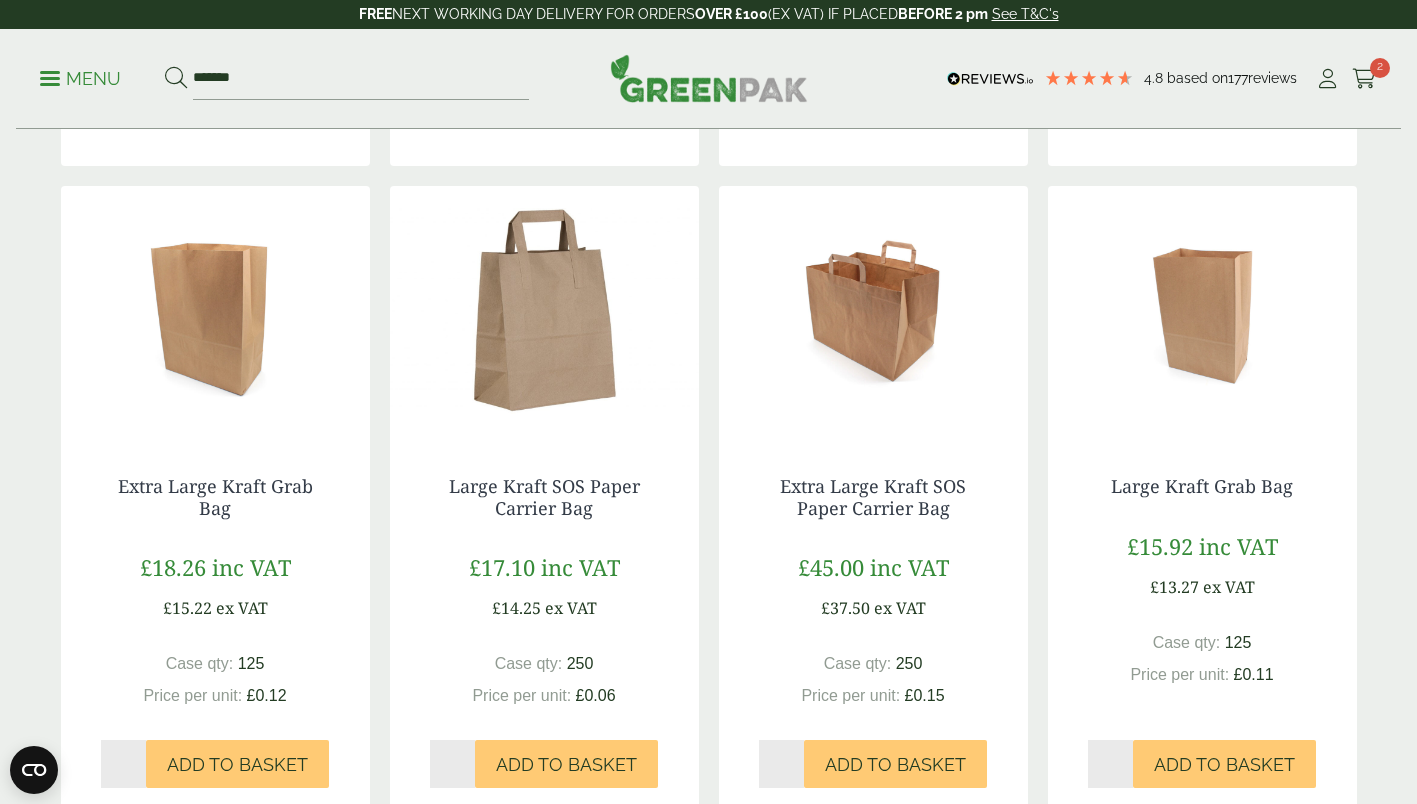 click on "Extra Large Kraft SOS Paper Carrier Bag" at bounding box center (873, 497) 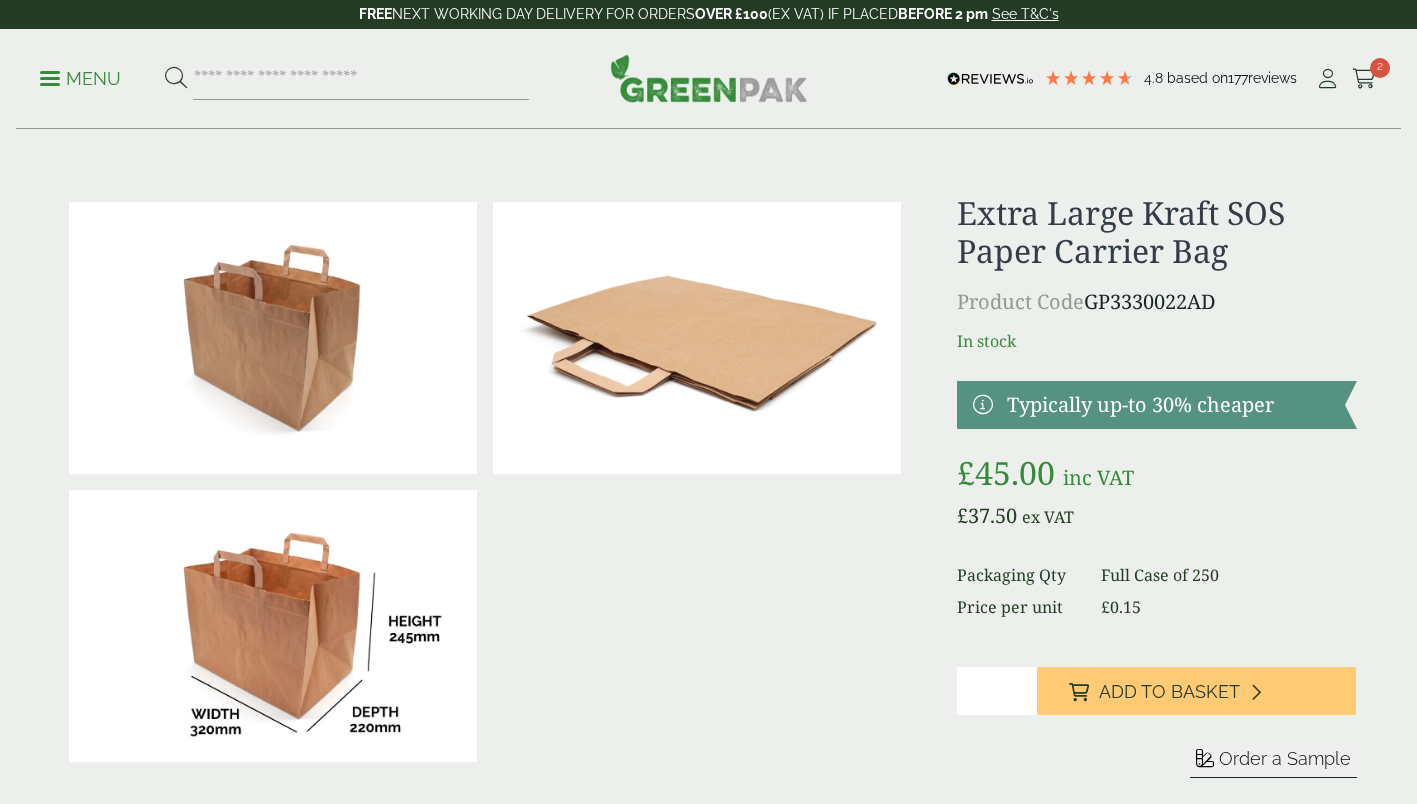 scroll, scrollTop: 0, scrollLeft: 0, axis: both 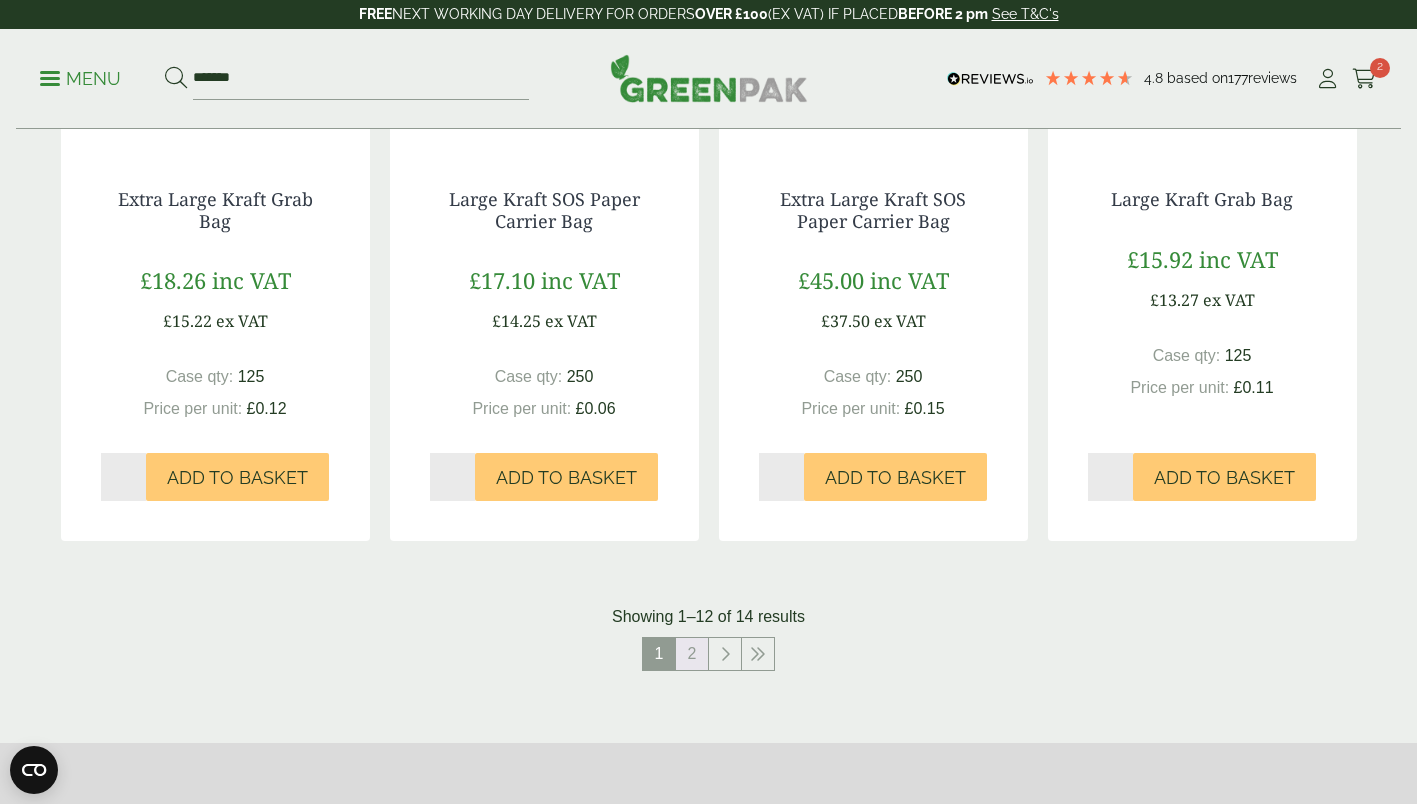click on "2" at bounding box center [692, 654] 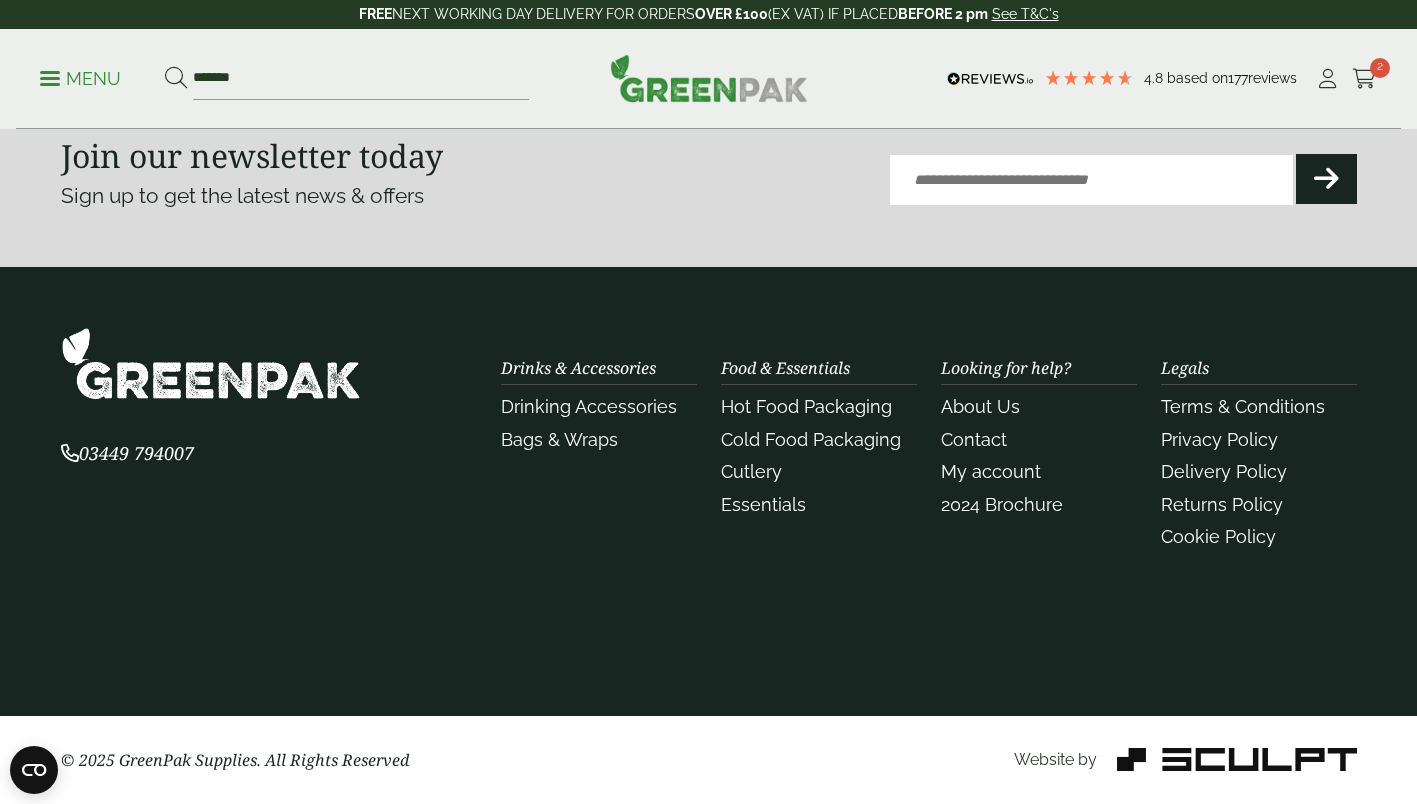 scroll, scrollTop: 1211, scrollLeft: 0, axis: vertical 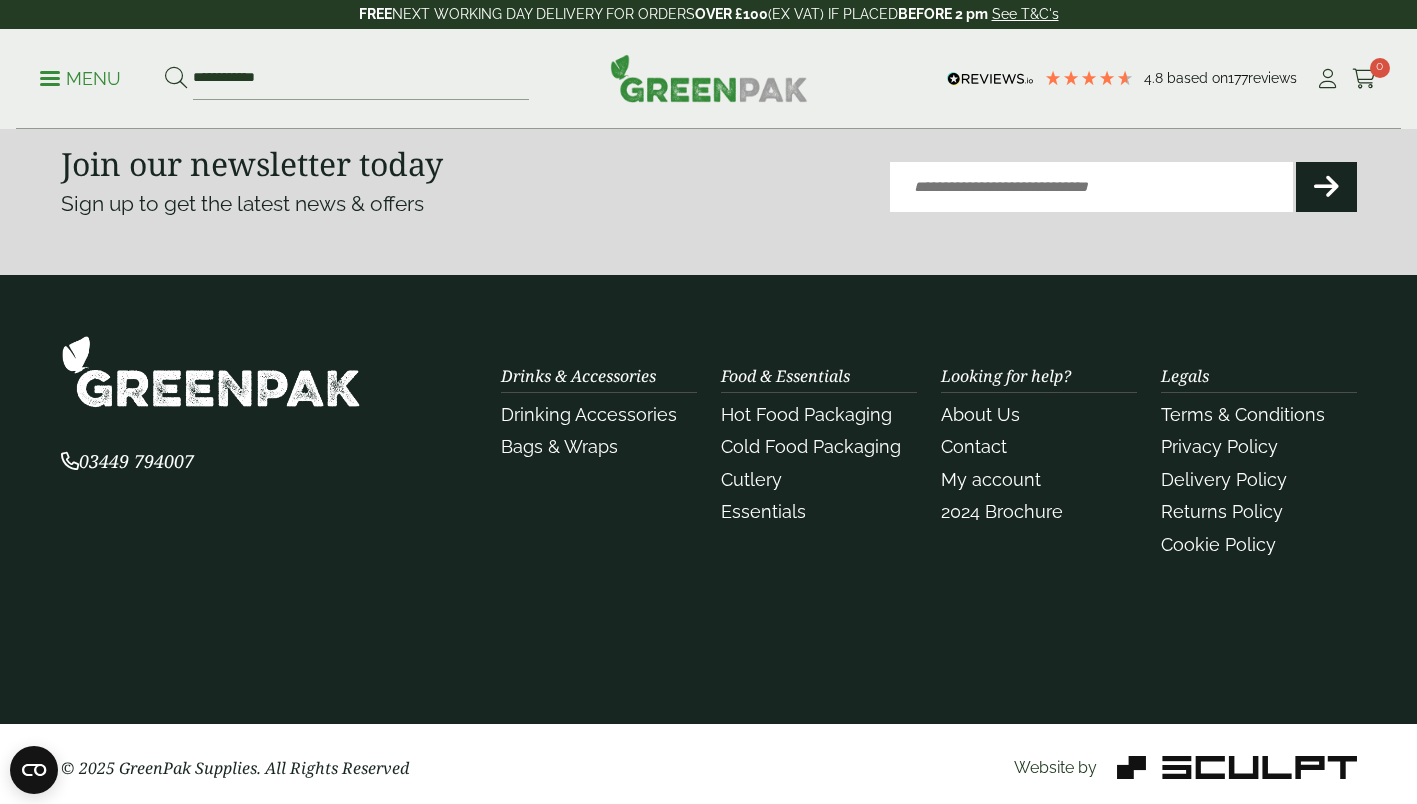 click on "Bags & Wraps" at bounding box center (559, 446) 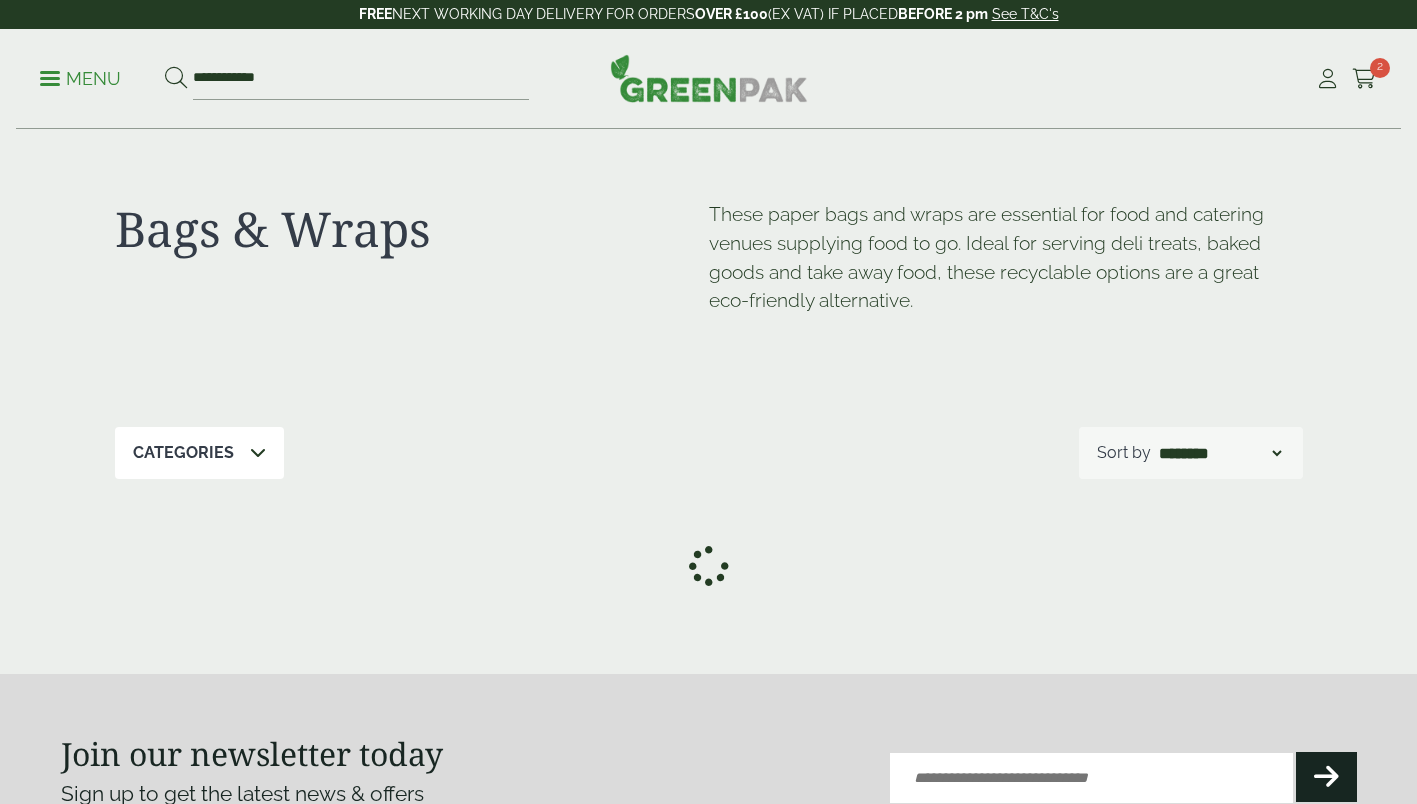 scroll, scrollTop: 0, scrollLeft: 0, axis: both 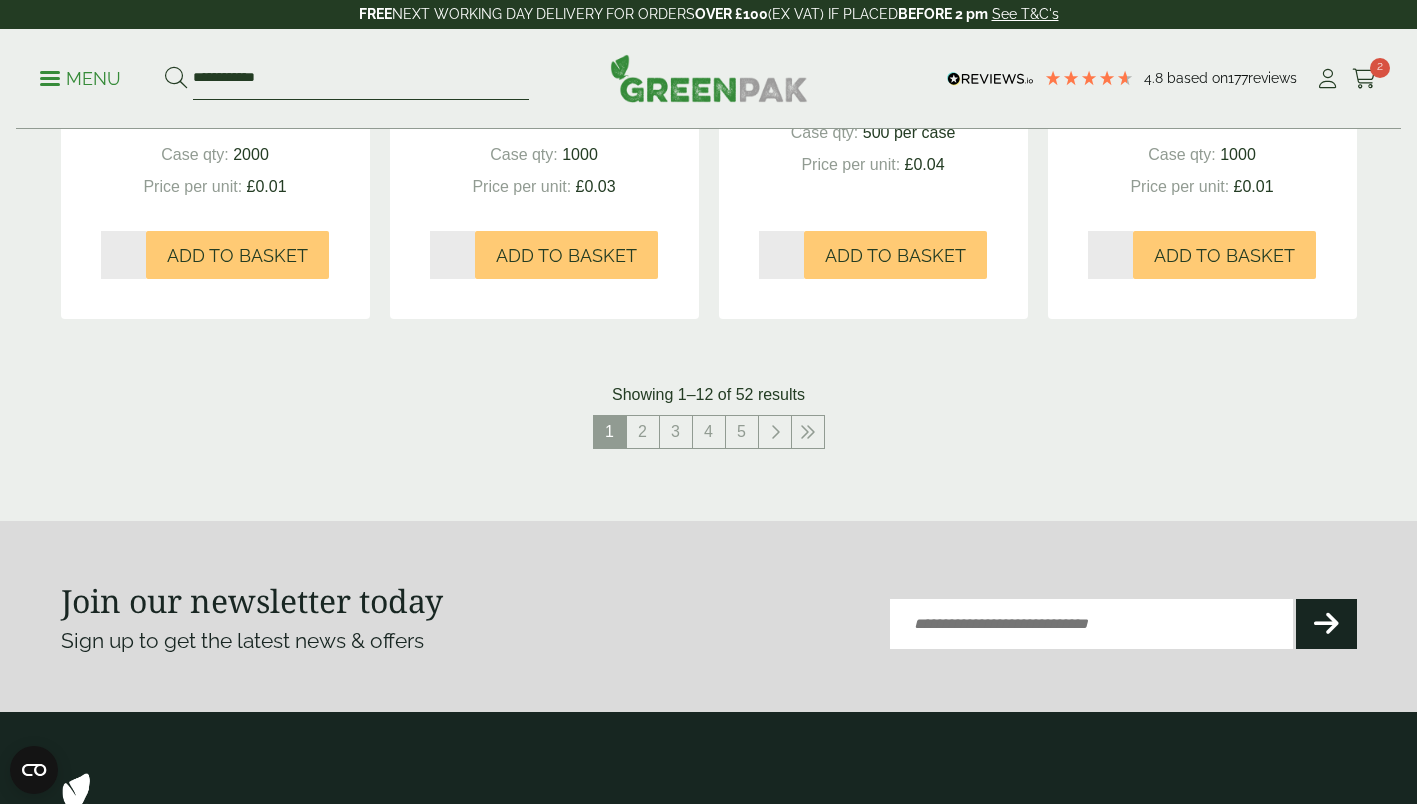click on "**********" at bounding box center (361, 79) 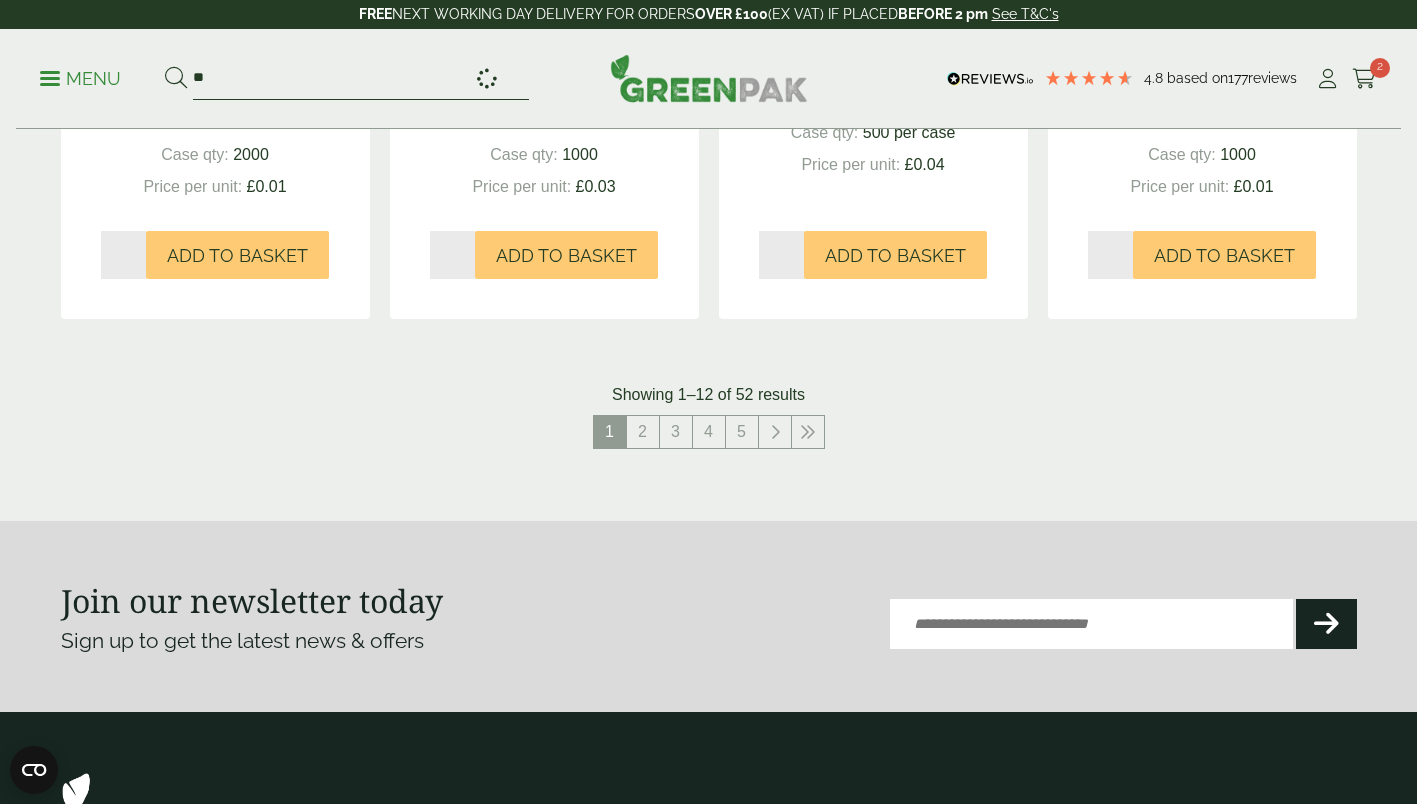type on "*" 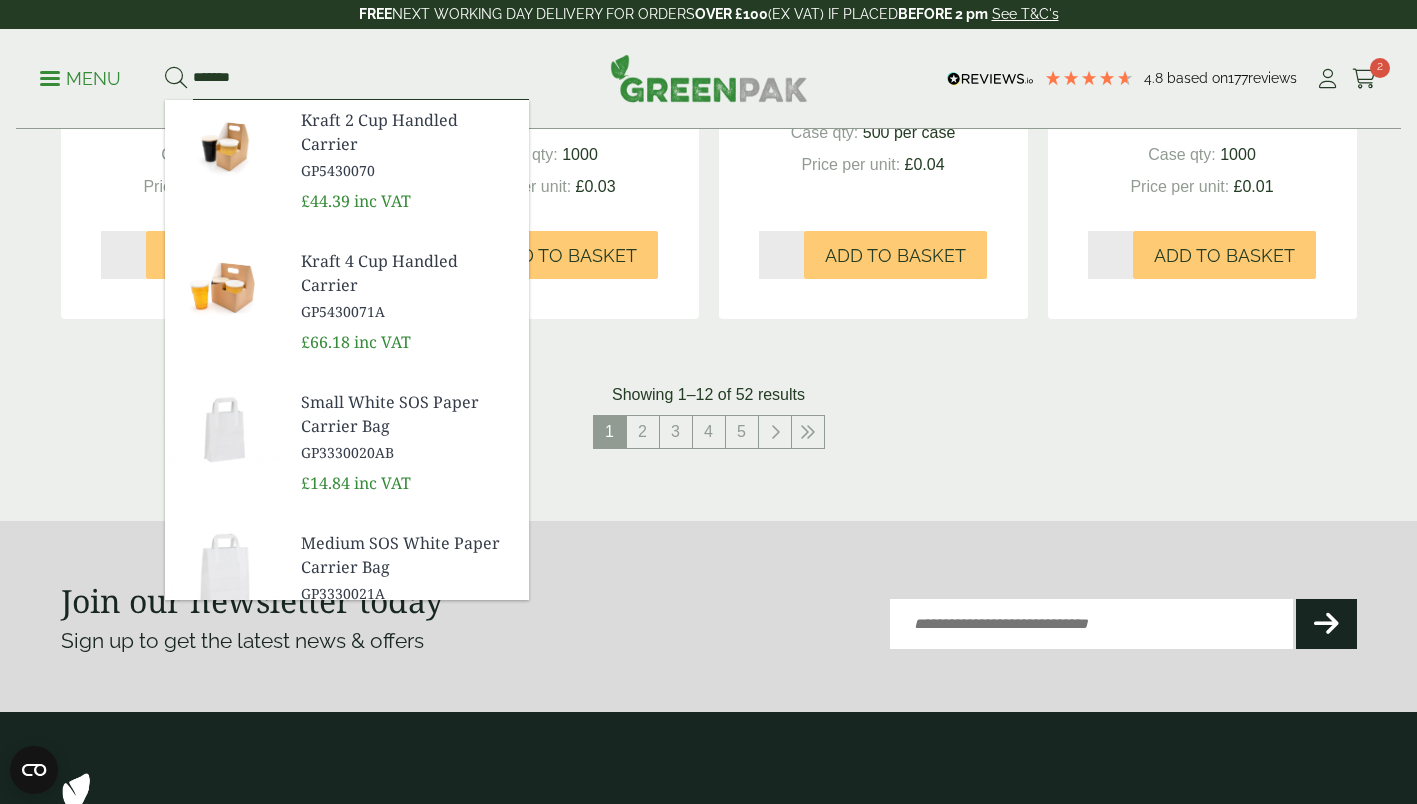 type on "*******" 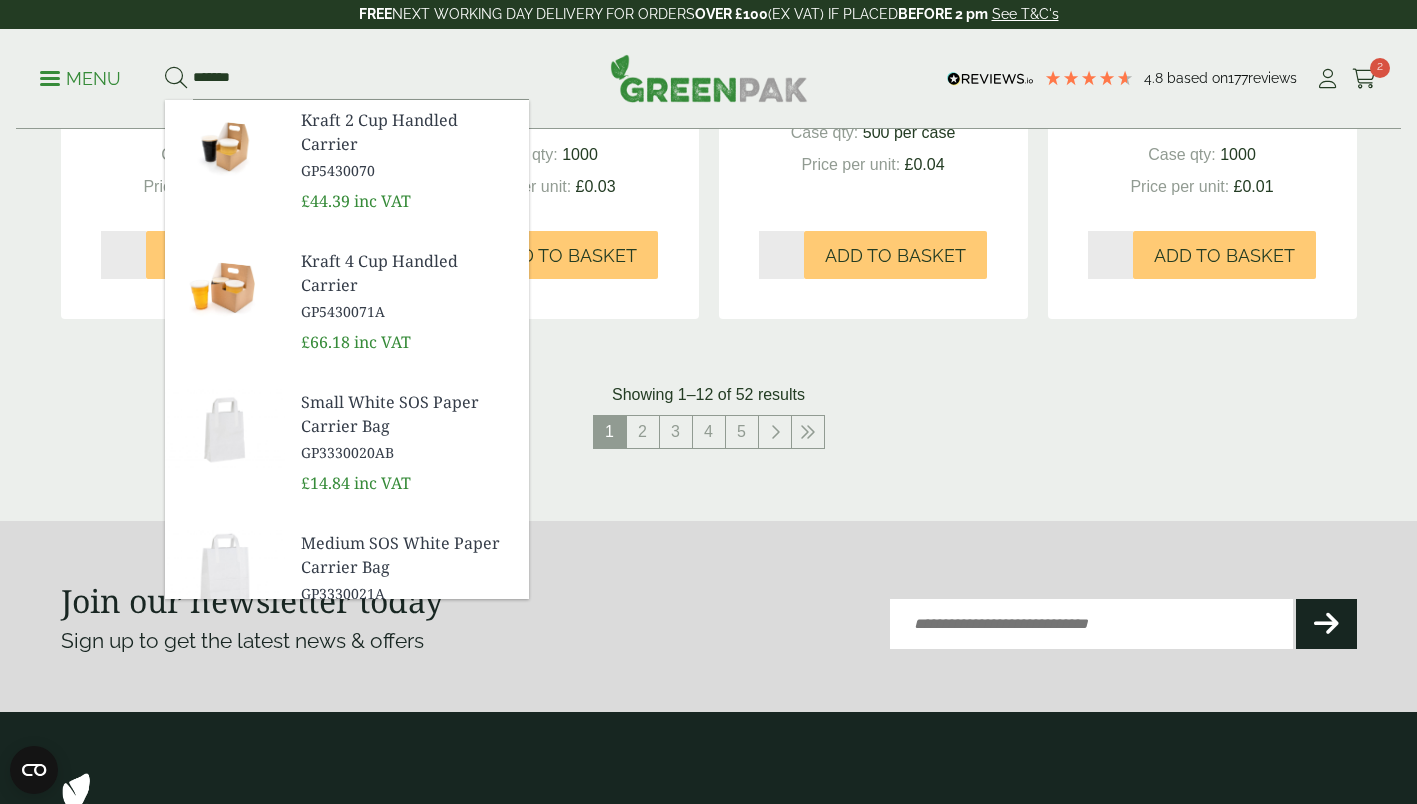 click on "Menu
*******
GP5430070 £44.39 inc VAT" at bounding box center (708, 79) 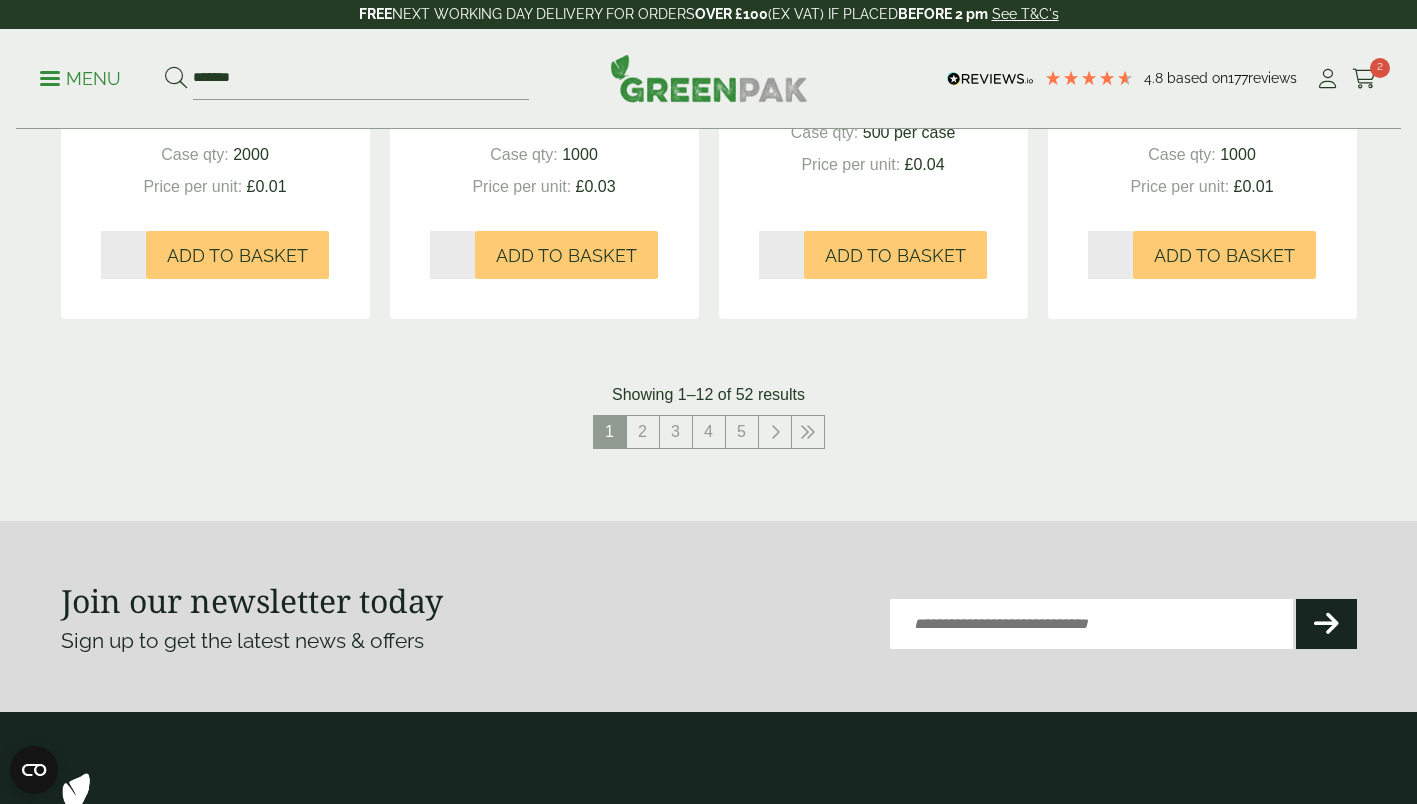 click at bounding box center [176, 78] 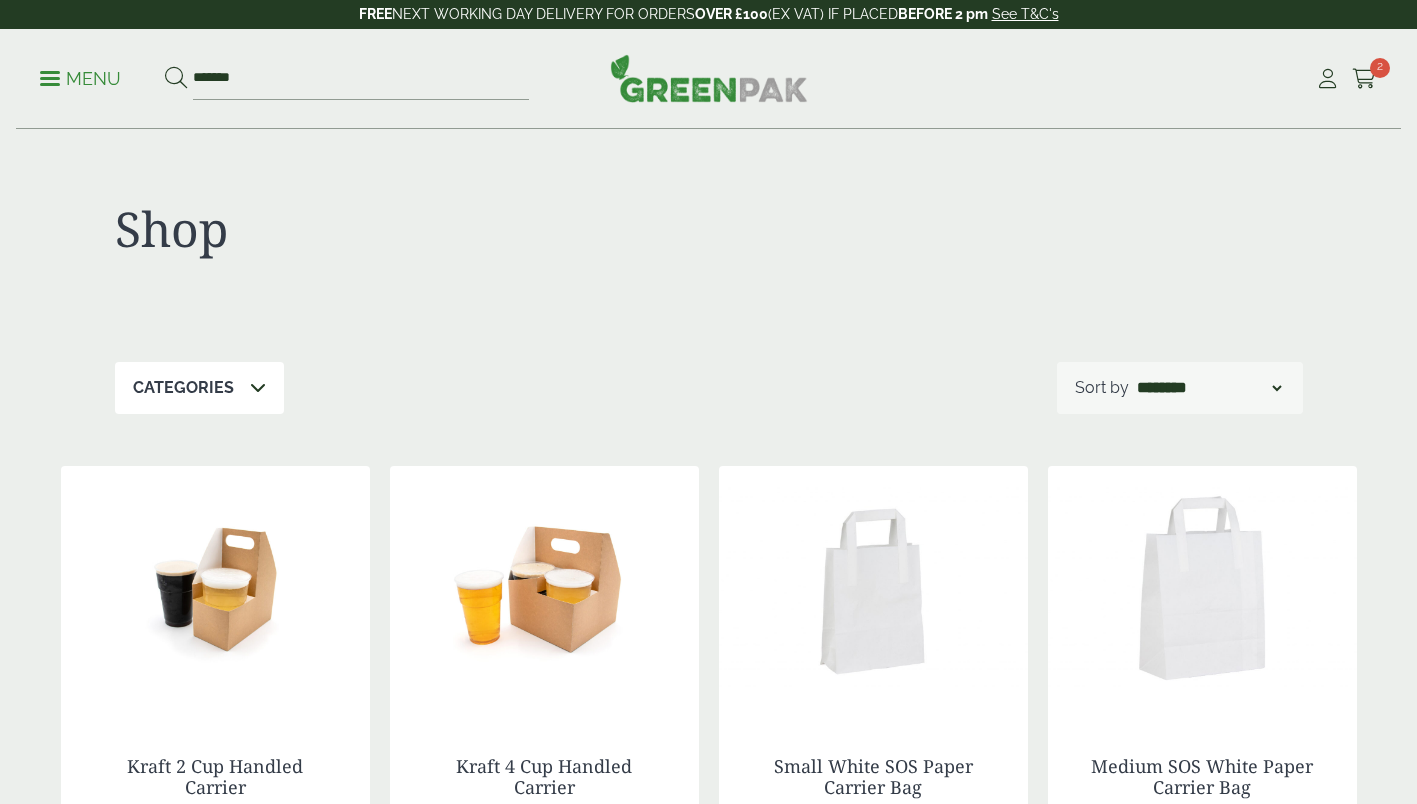 scroll, scrollTop: 0, scrollLeft: 0, axis: both 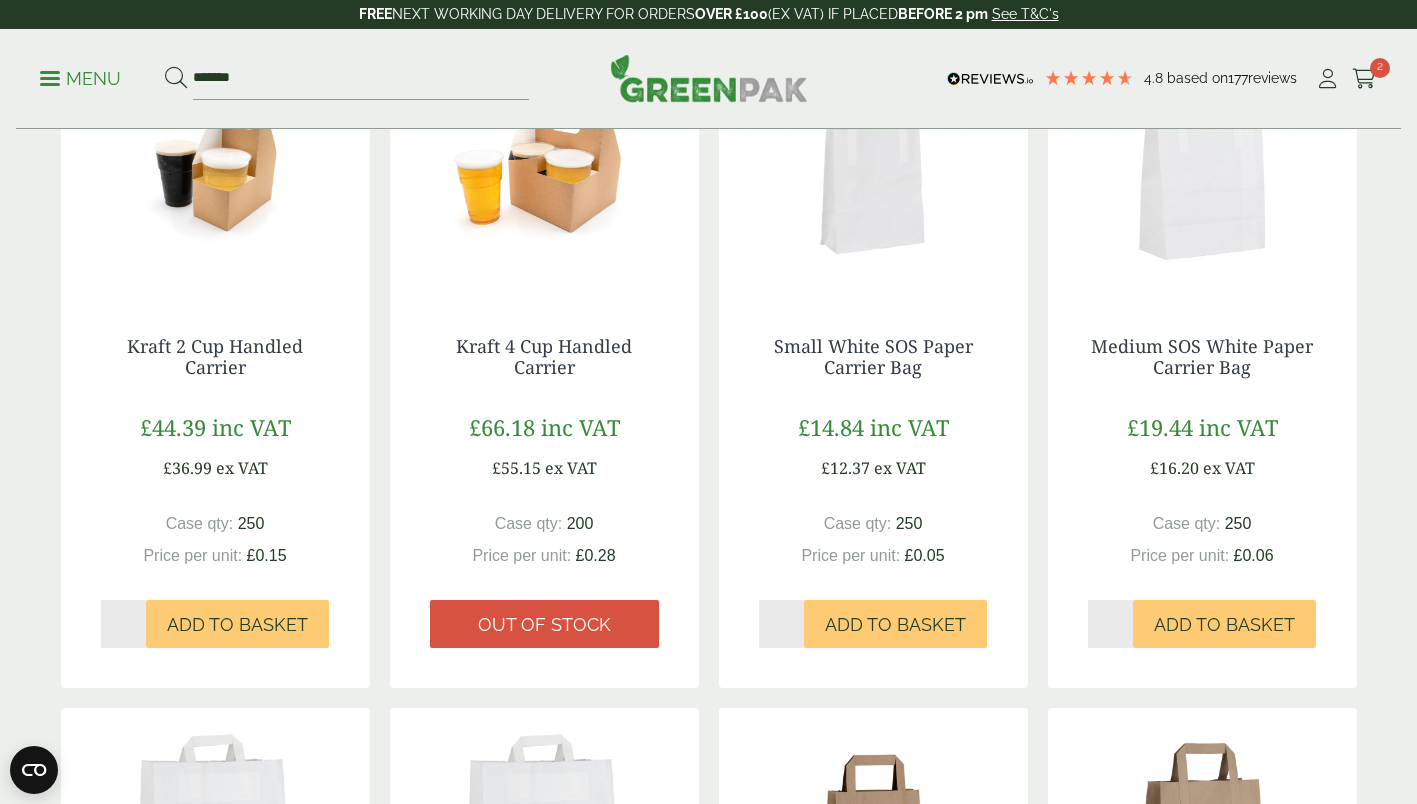 click on "Medium SOS White Paper Carrier Bag" at bounding box center [1202, 357] 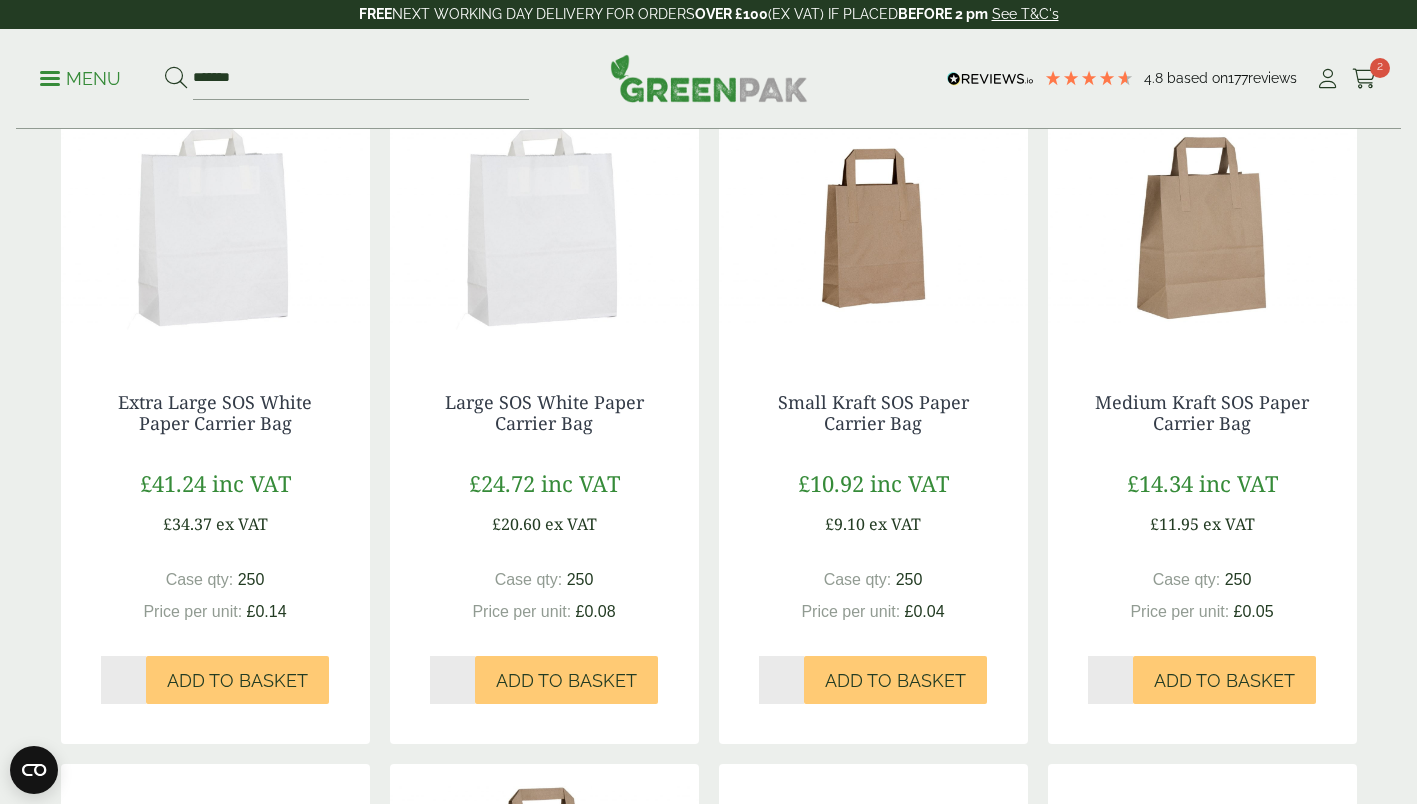 scroll, scrollTop: 1066, scrollLeft: 0, axis: vertical 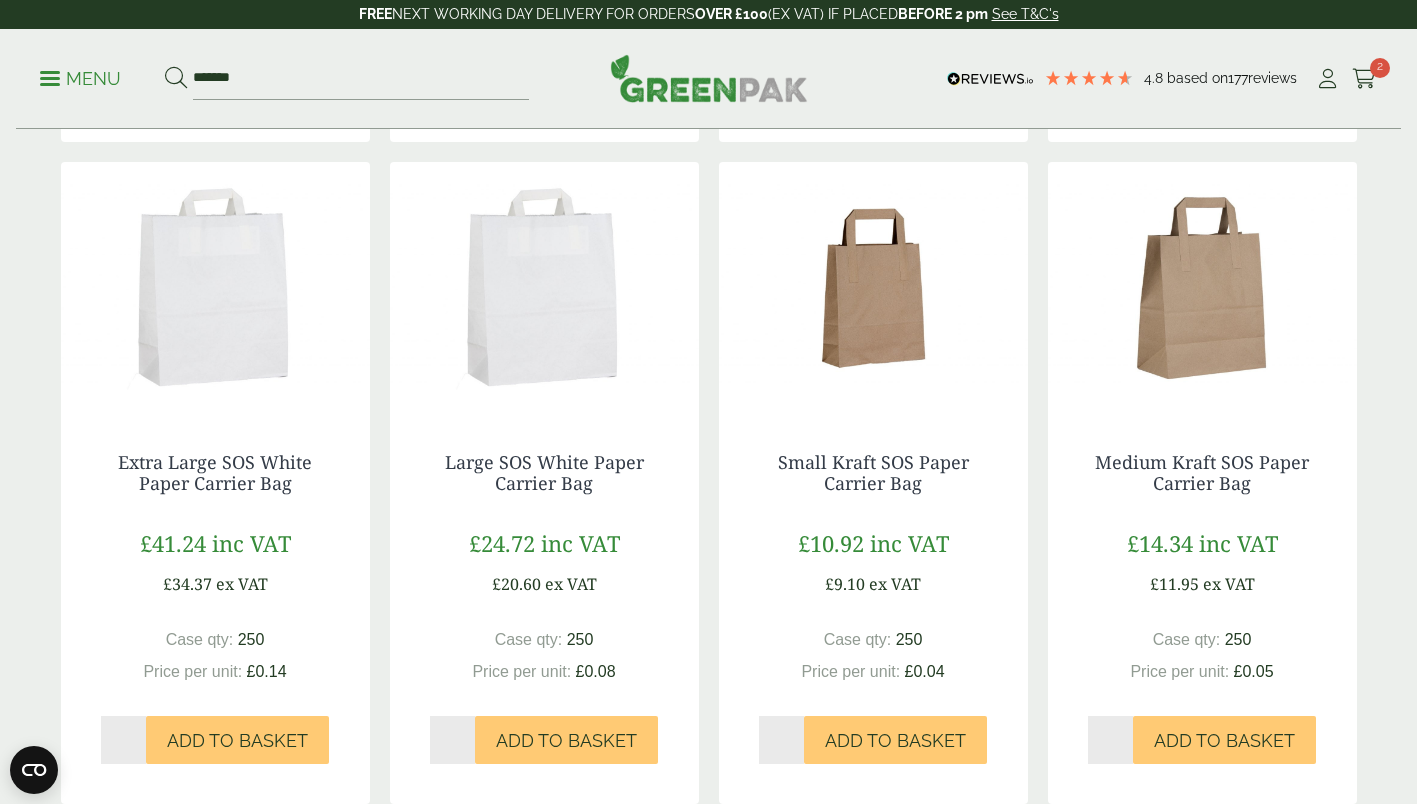 click on "Large SOS White Paper Carrier Bag" at bounding box center (544, 473) 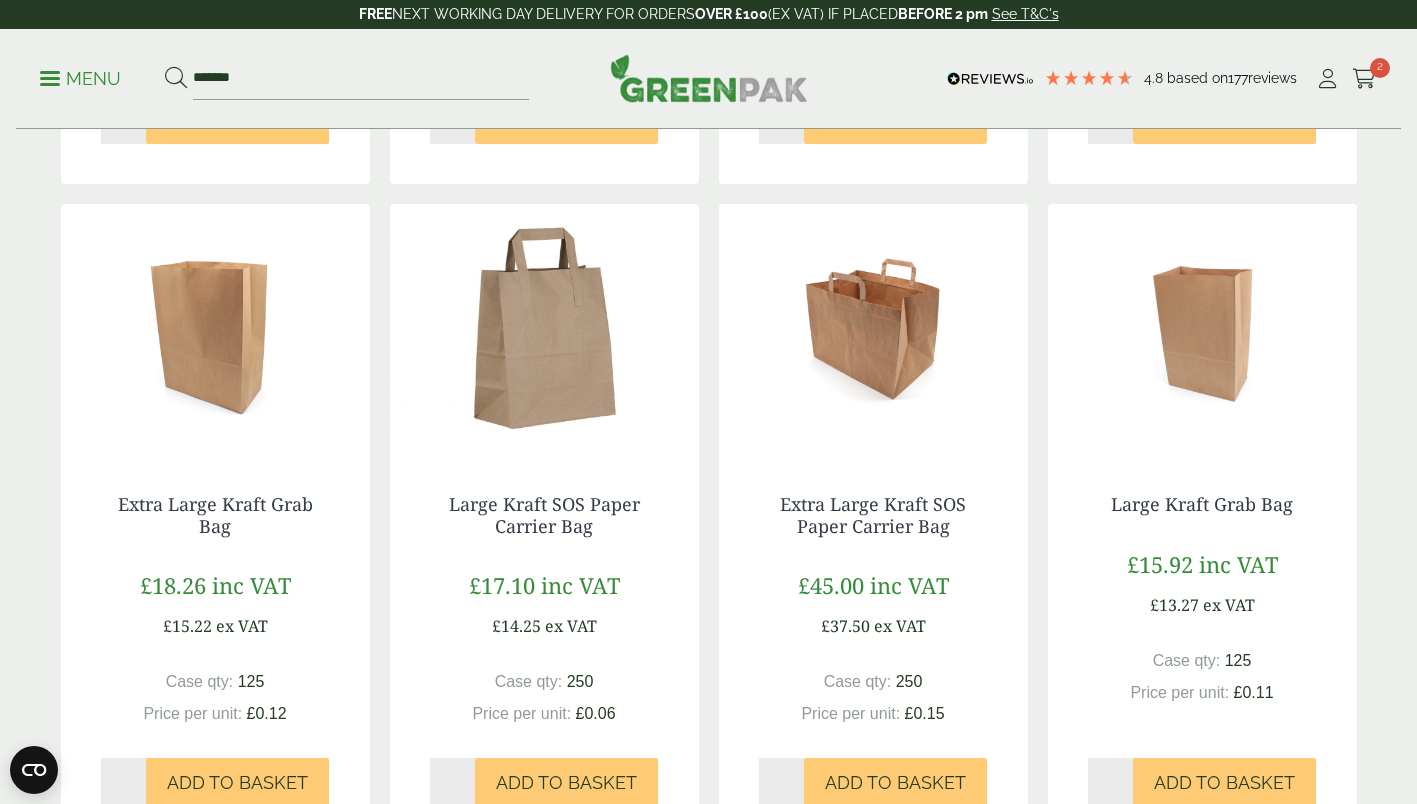 scroll, scrollTop: 1652, scrollLeft: 0, axis: vertical 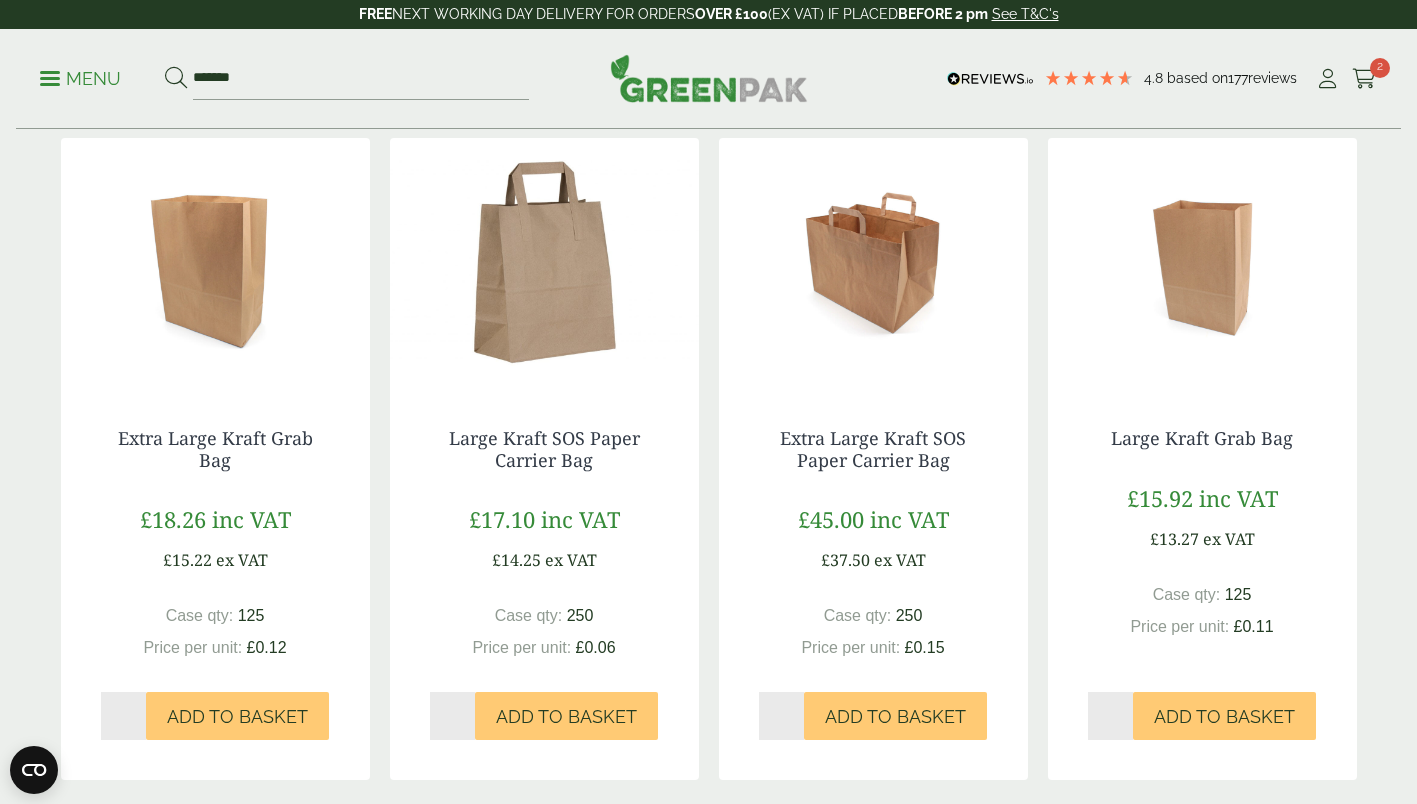 click on "Extra Large Kraft SOS Paper Carrier Bag" at bounding box center [873, 449] 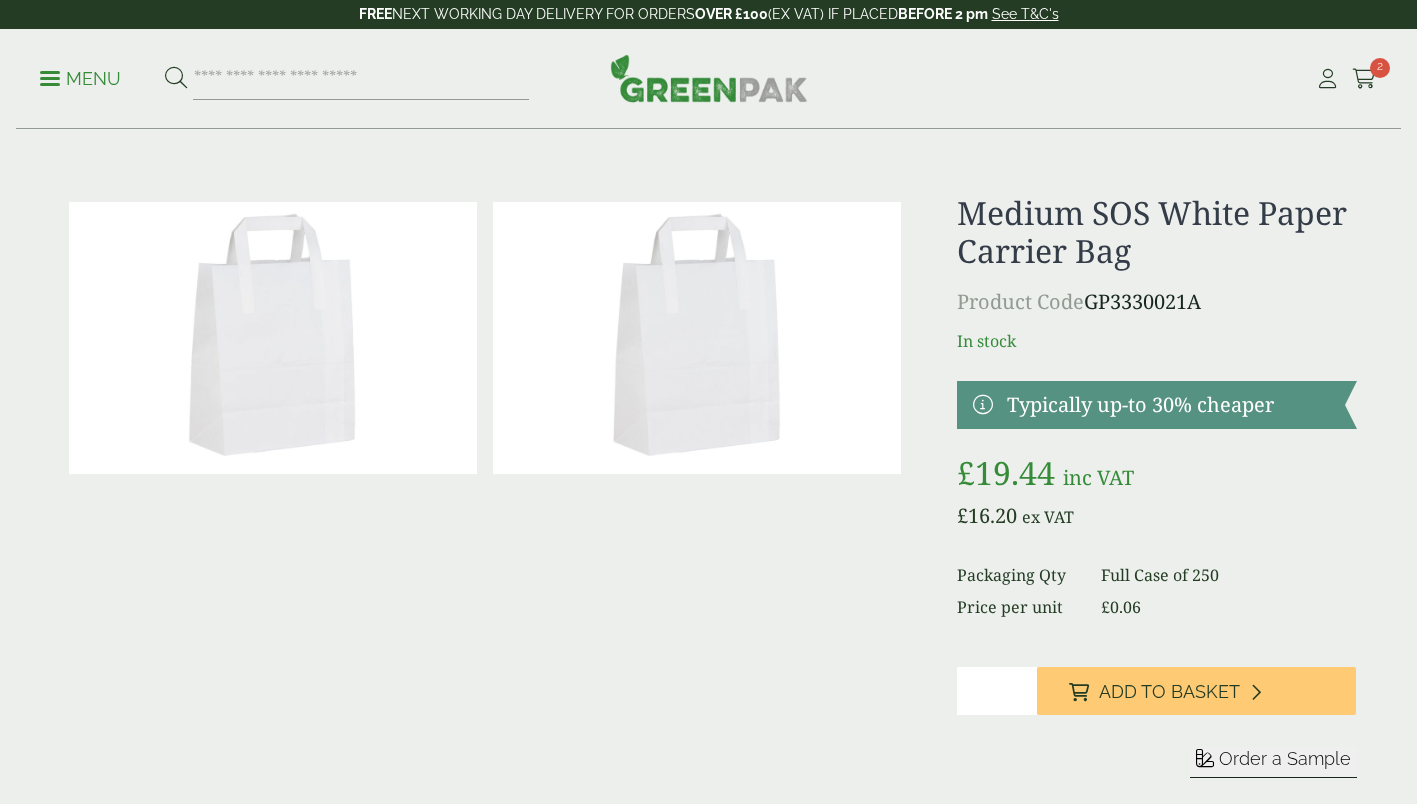 scroll, scrollTop: 0, scrollLeft: 0, axis: both 